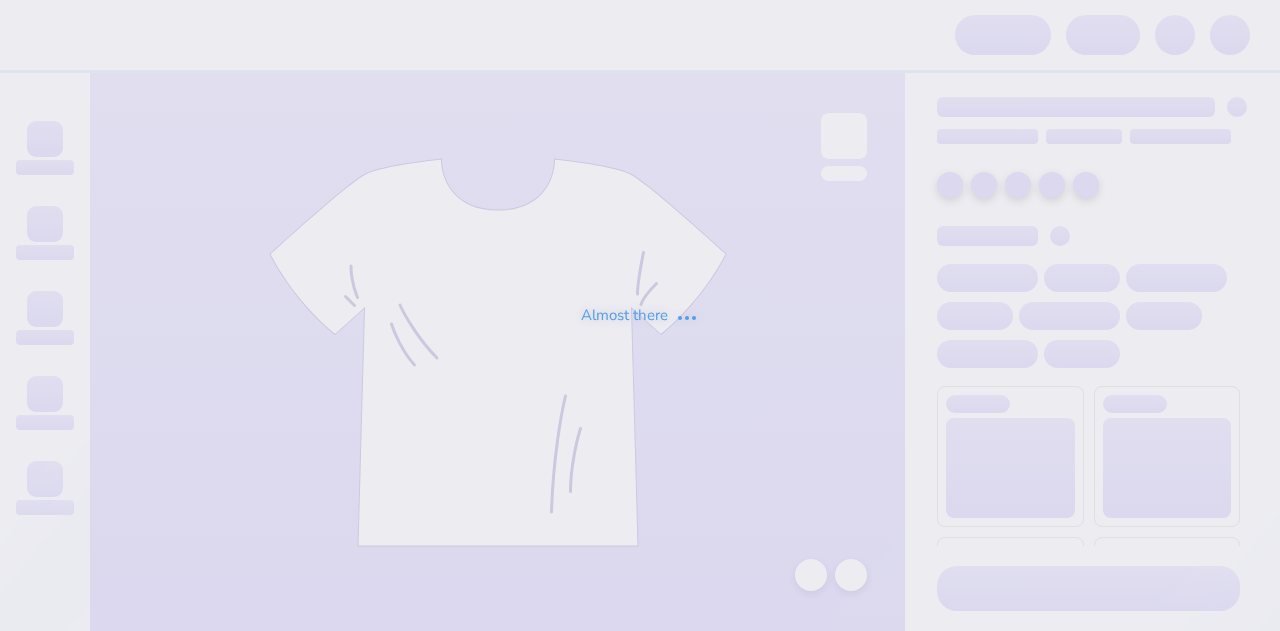 scroll, scrollTop: 0, scrollLeft: 0, axis: both 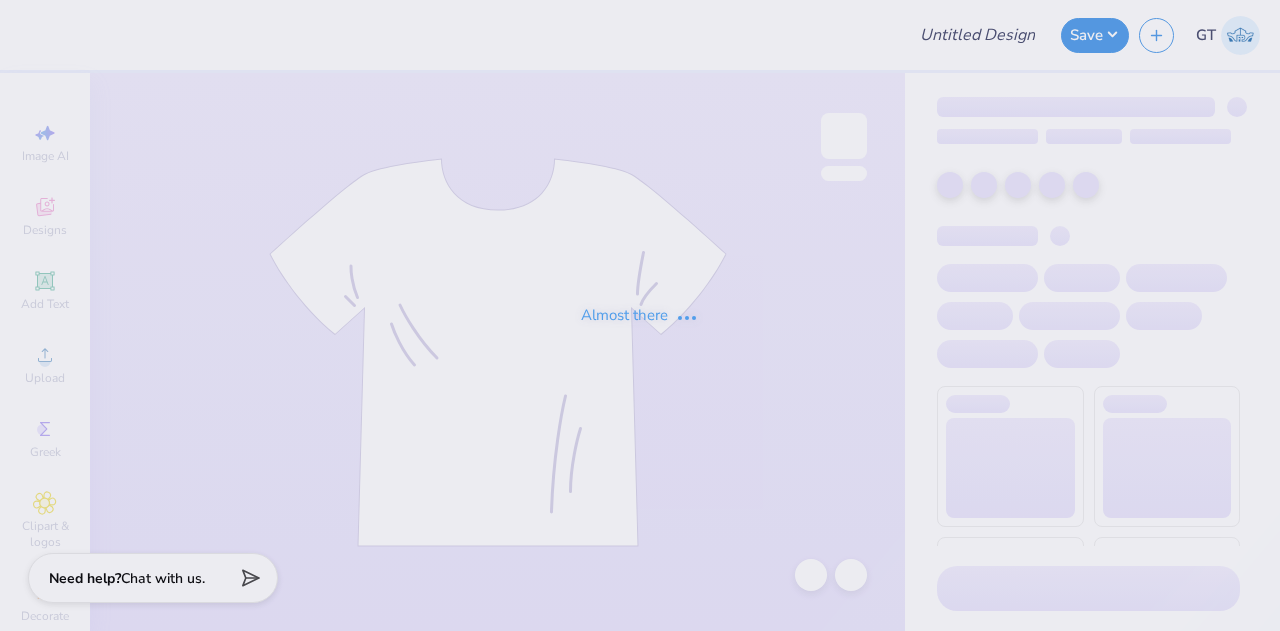 type on "Merch for LCG" 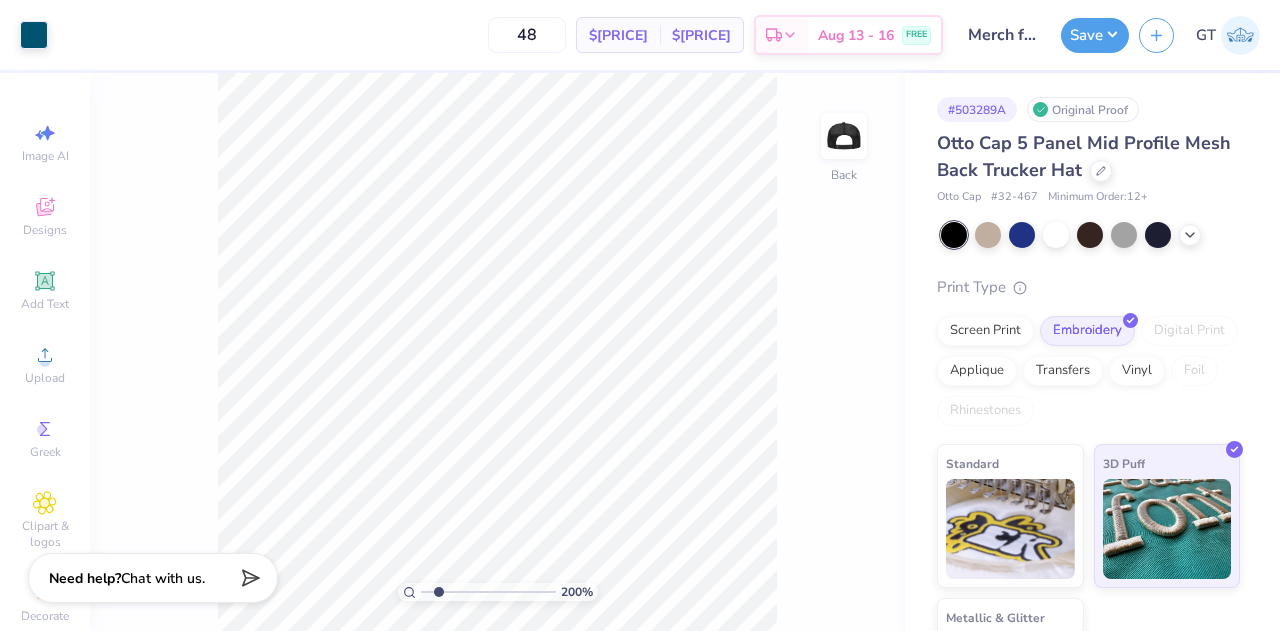 click 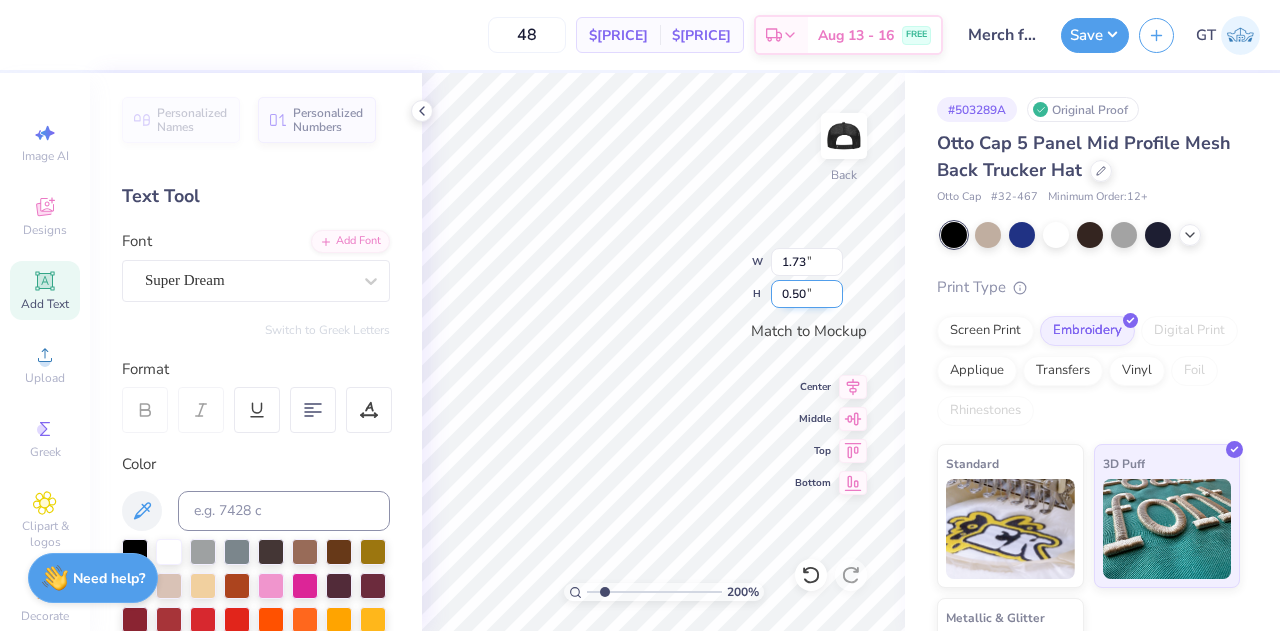scroll, scrollTop: 16, scrollLeft: 2, axis: both 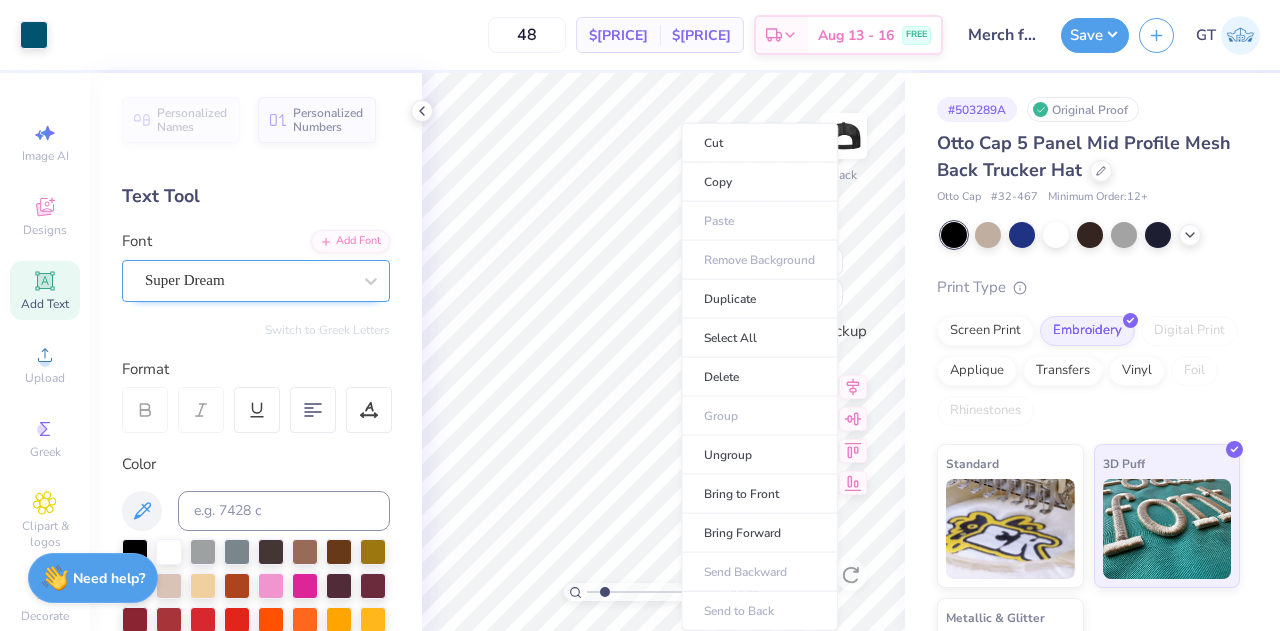 click on "Super Dream" at bounding box center (248, 280) 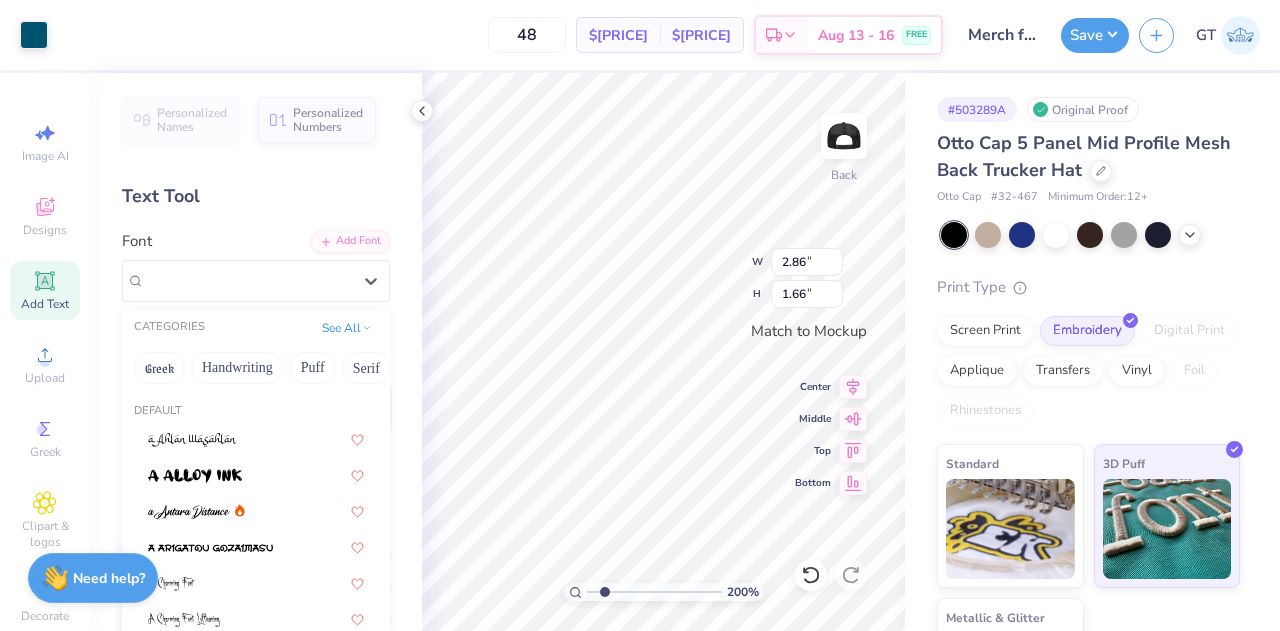 scroll, scrollTop: 207, scrollLeft: 0, axis: vertical 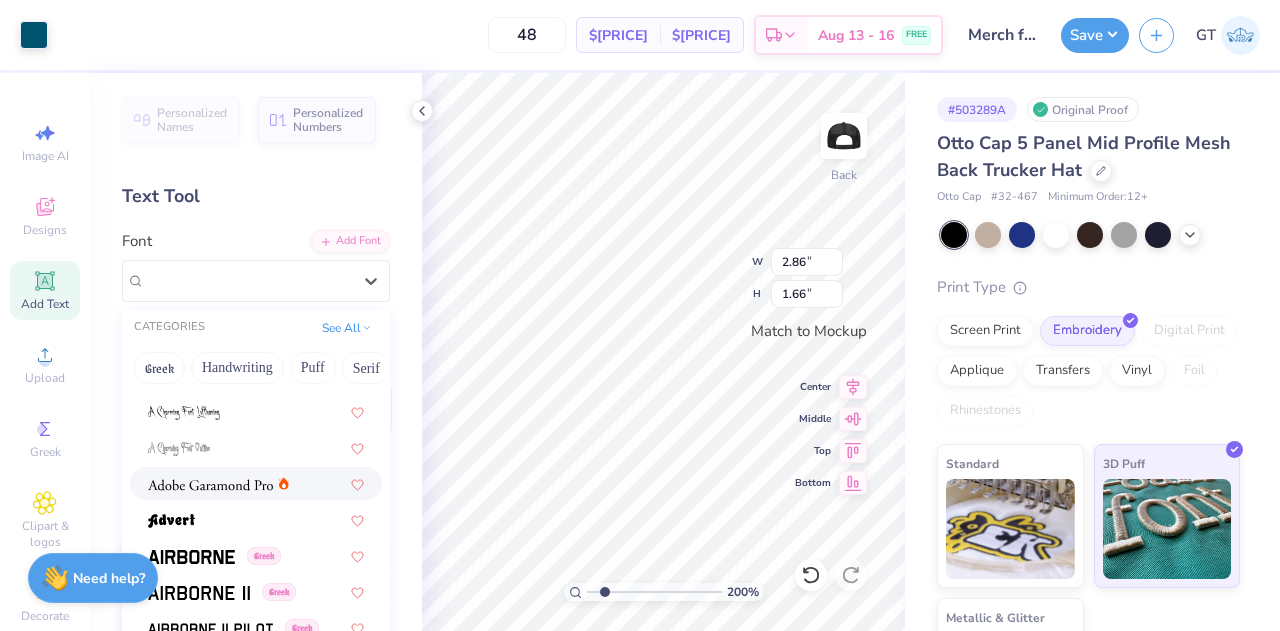 click at bounding box center [210, 485] 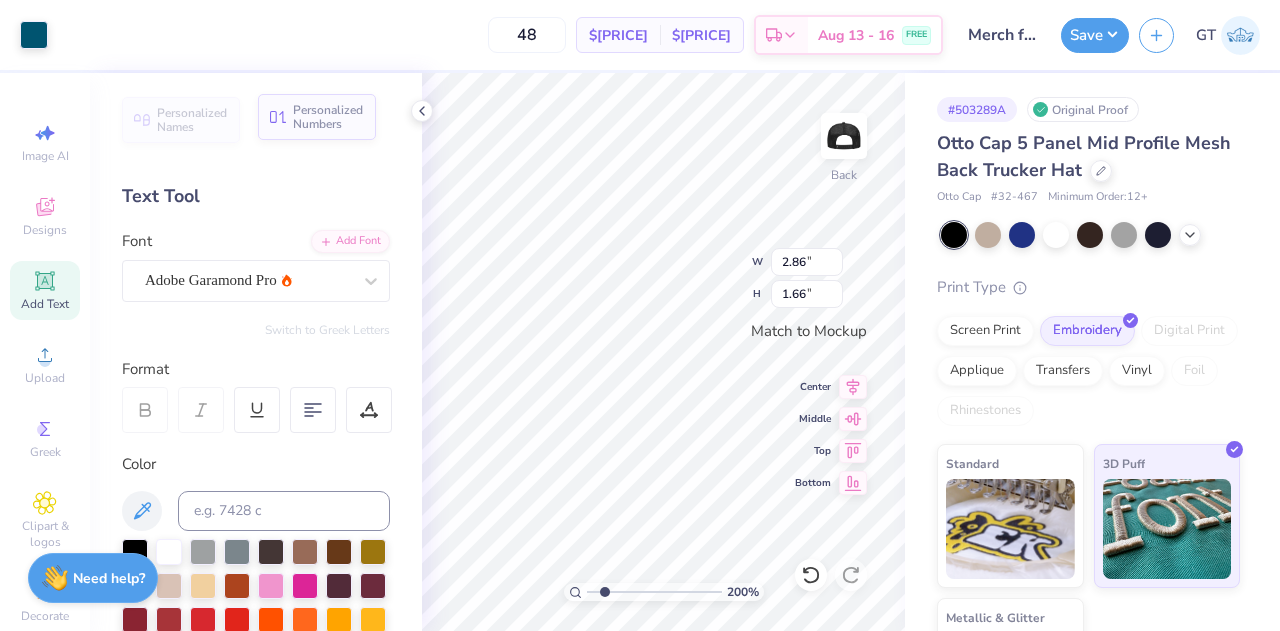 type on "2.00215495720098" 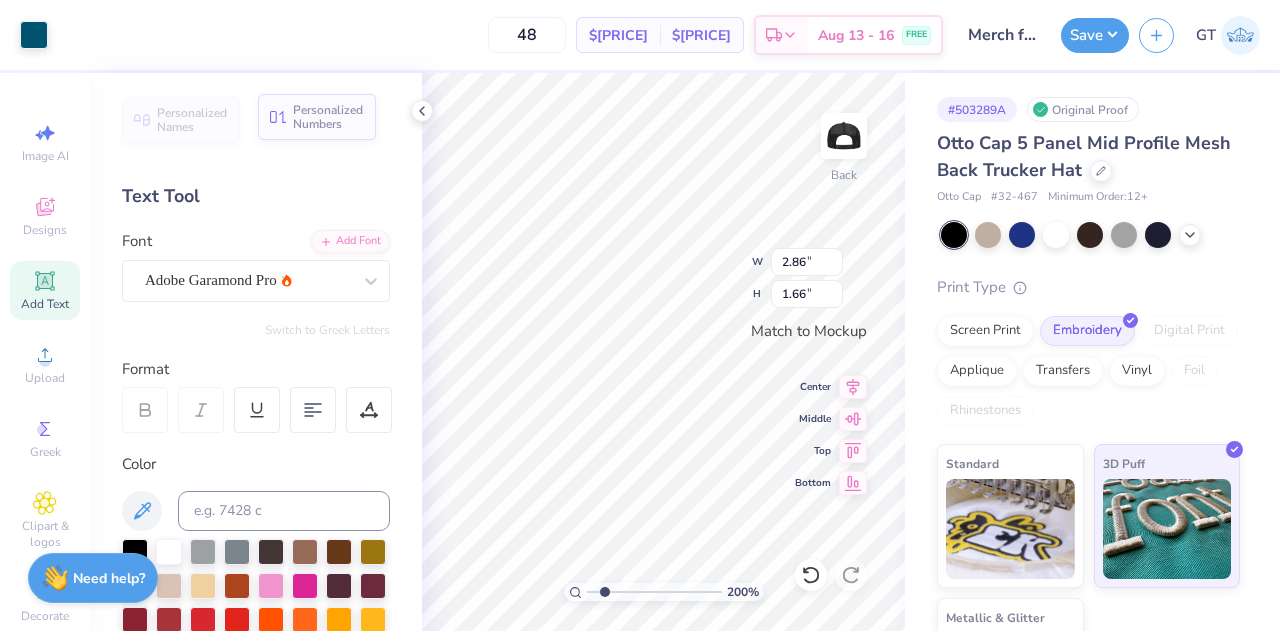 type on "0.19" 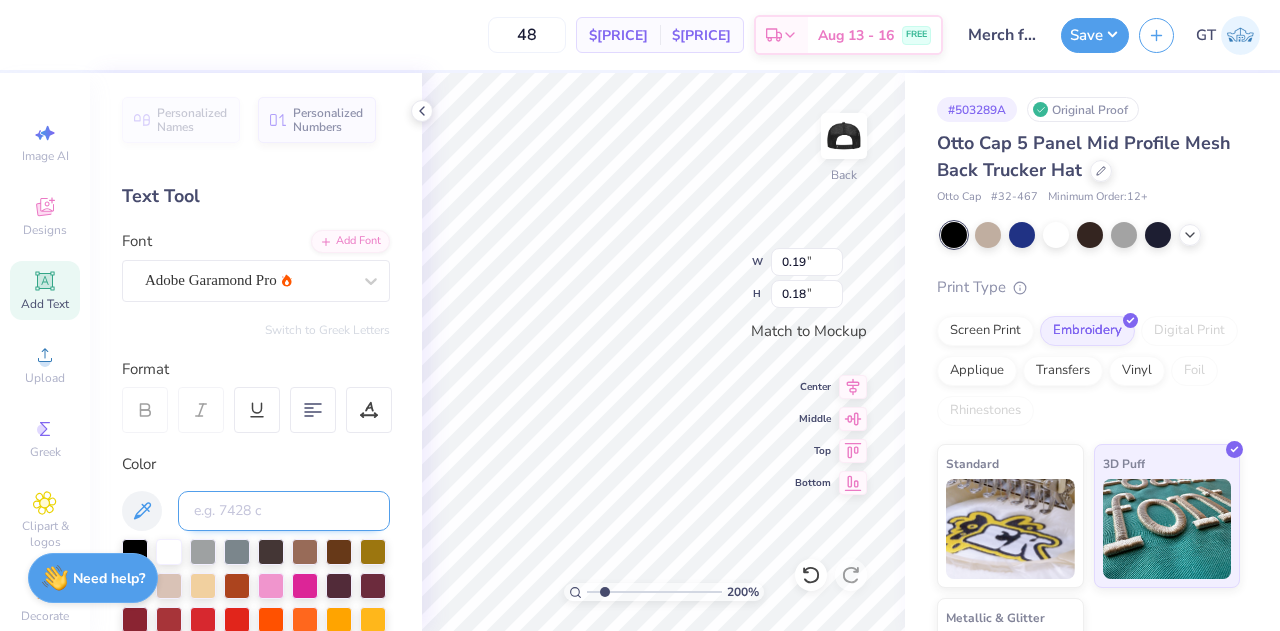 click at bounding box center (284, 511) 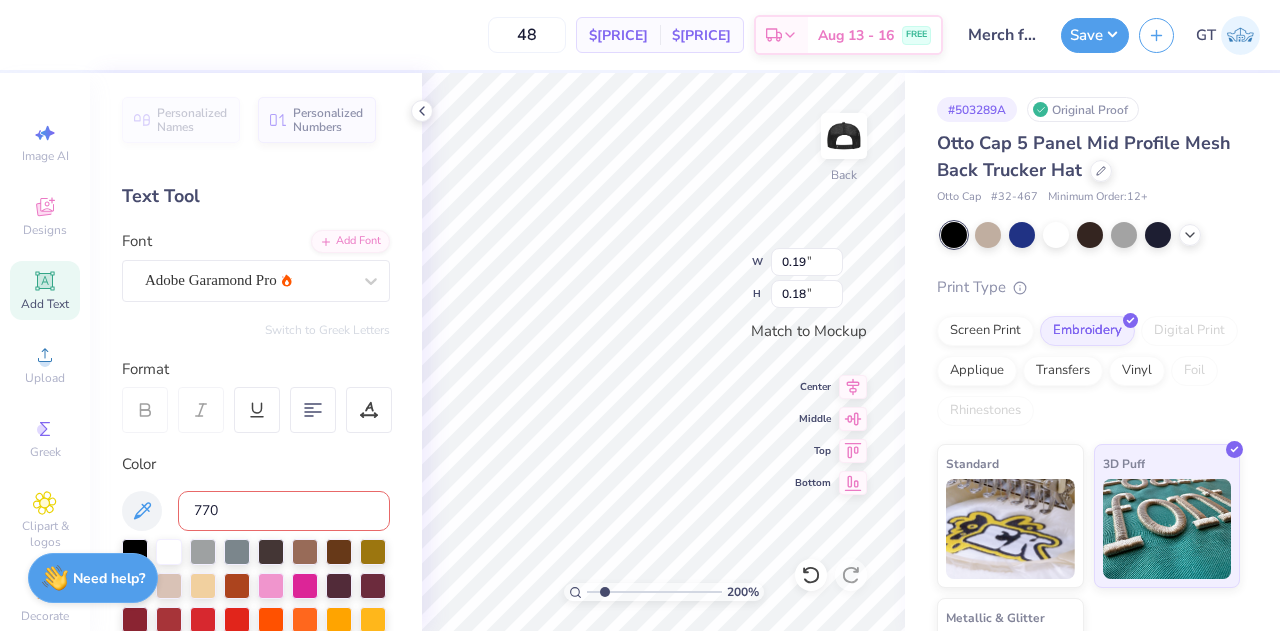 type on "7708" 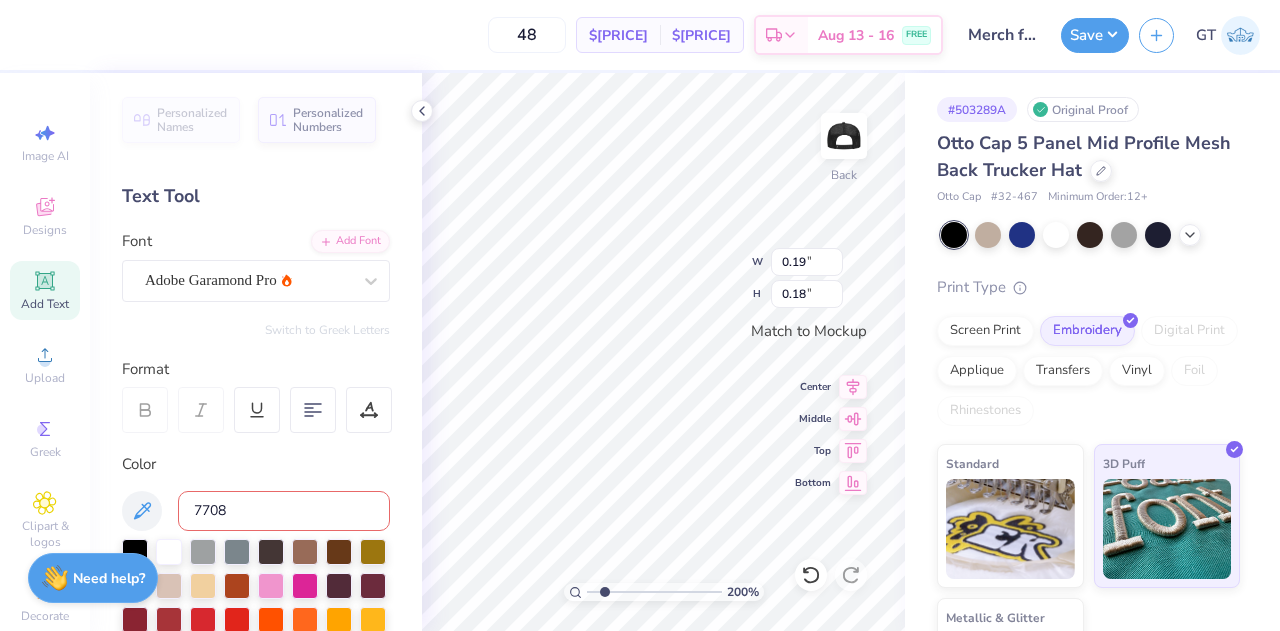 type 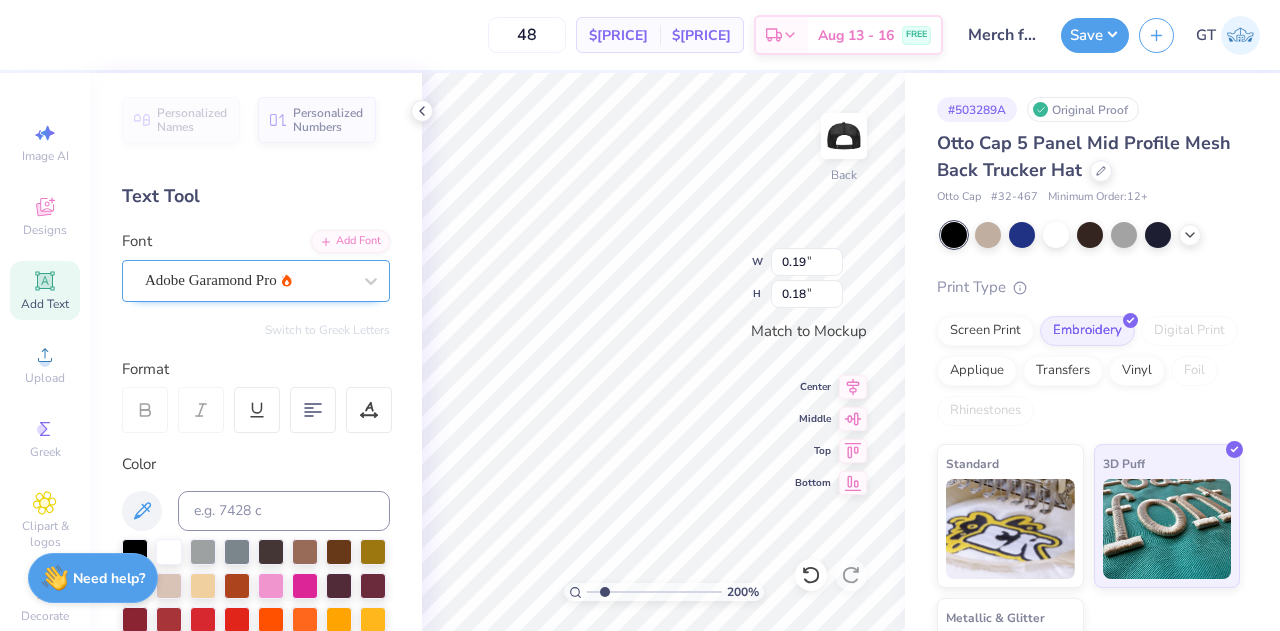 click at bounding box center (248, 280) 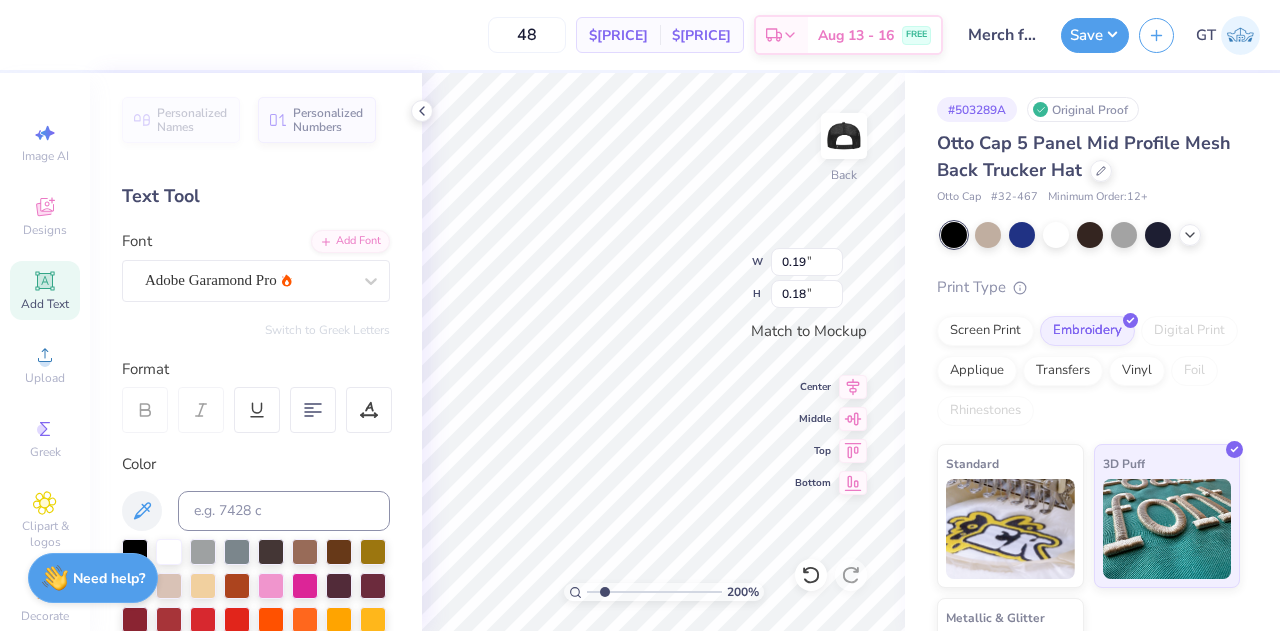 type on "2.00215495720098" 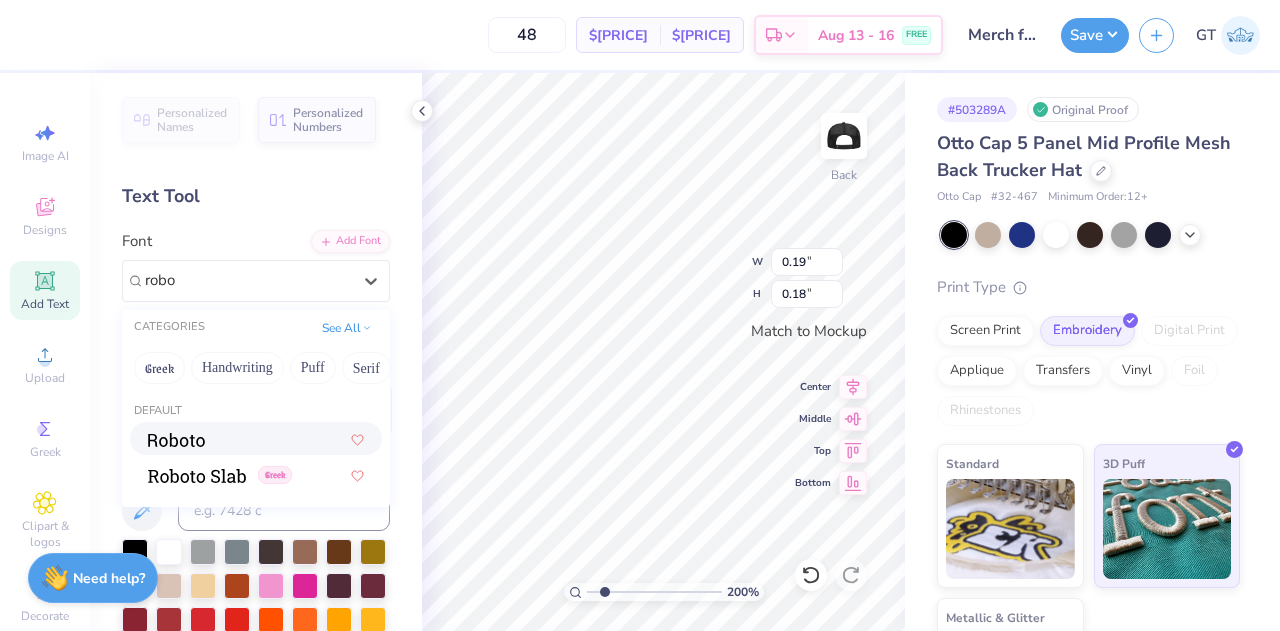 click at bounding box center (176, 440) 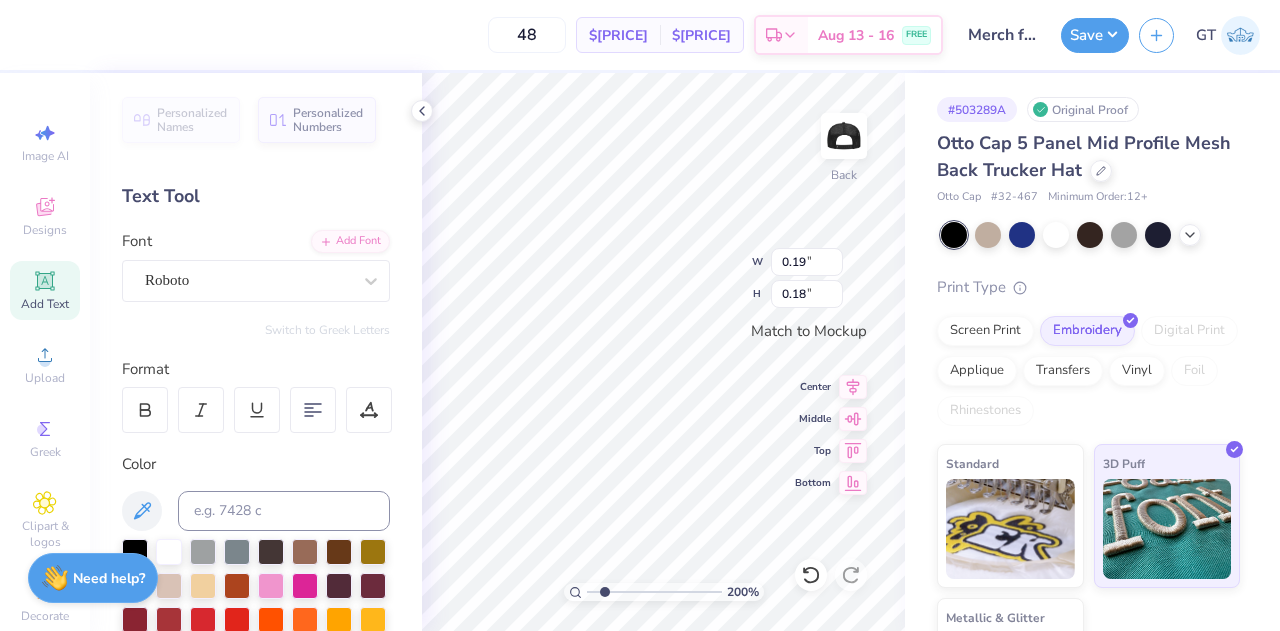 type on "2.00215495720098" 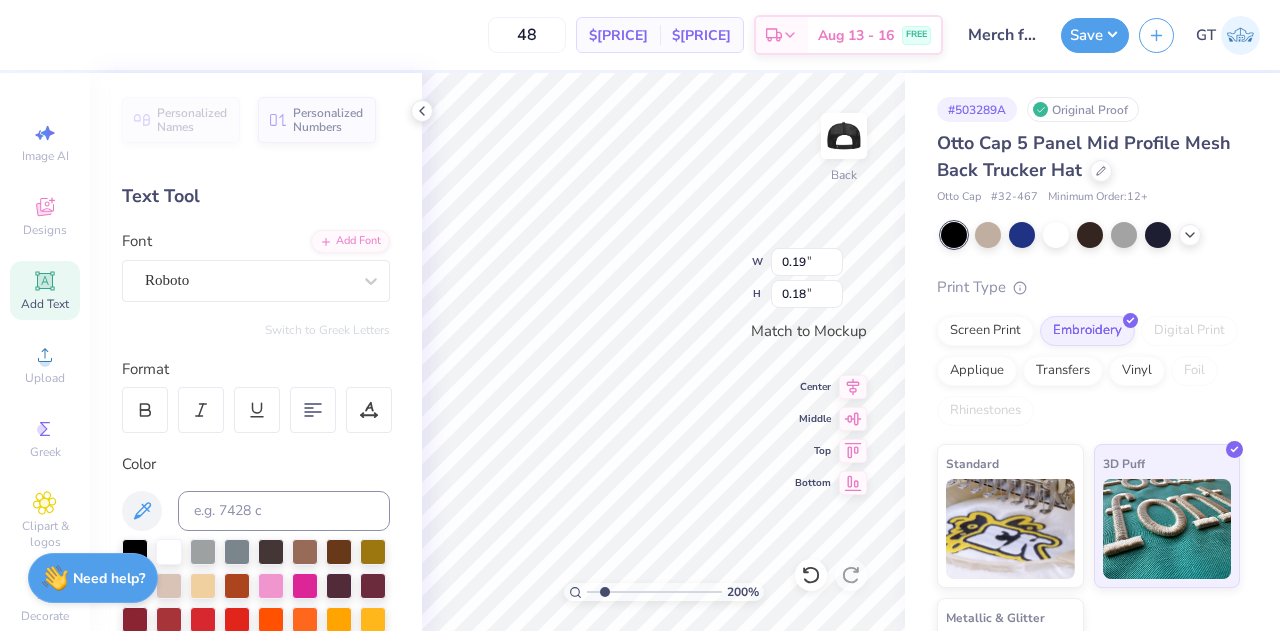 type on "0.49" 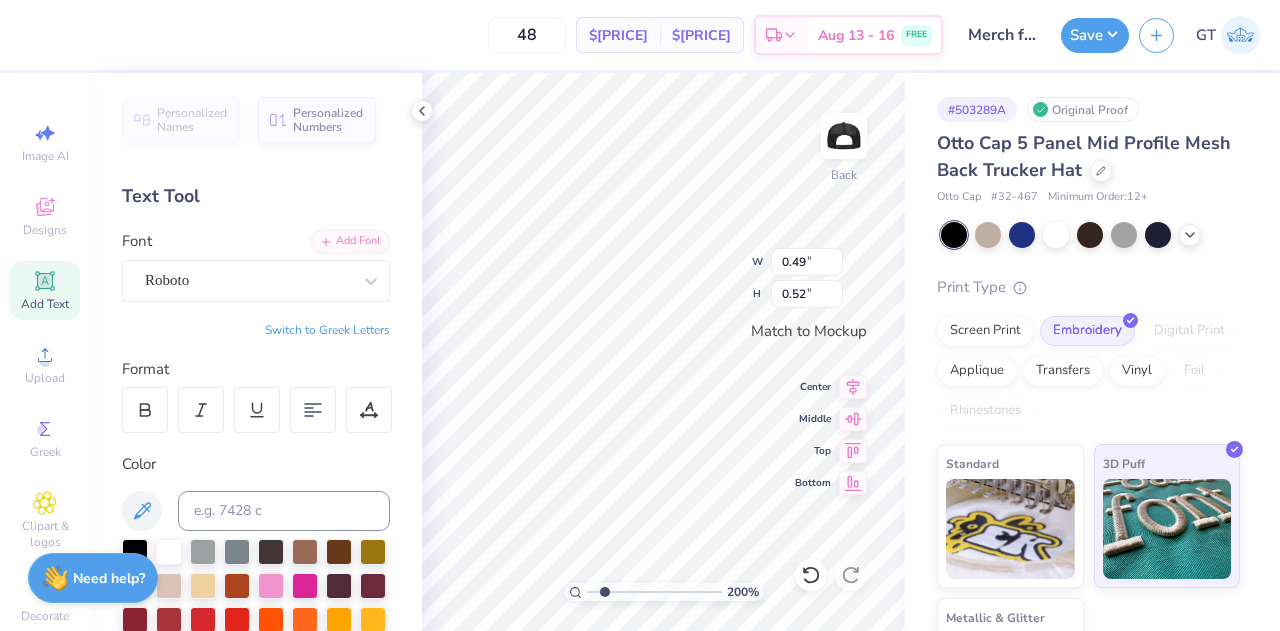 type on "2.00215495720098" 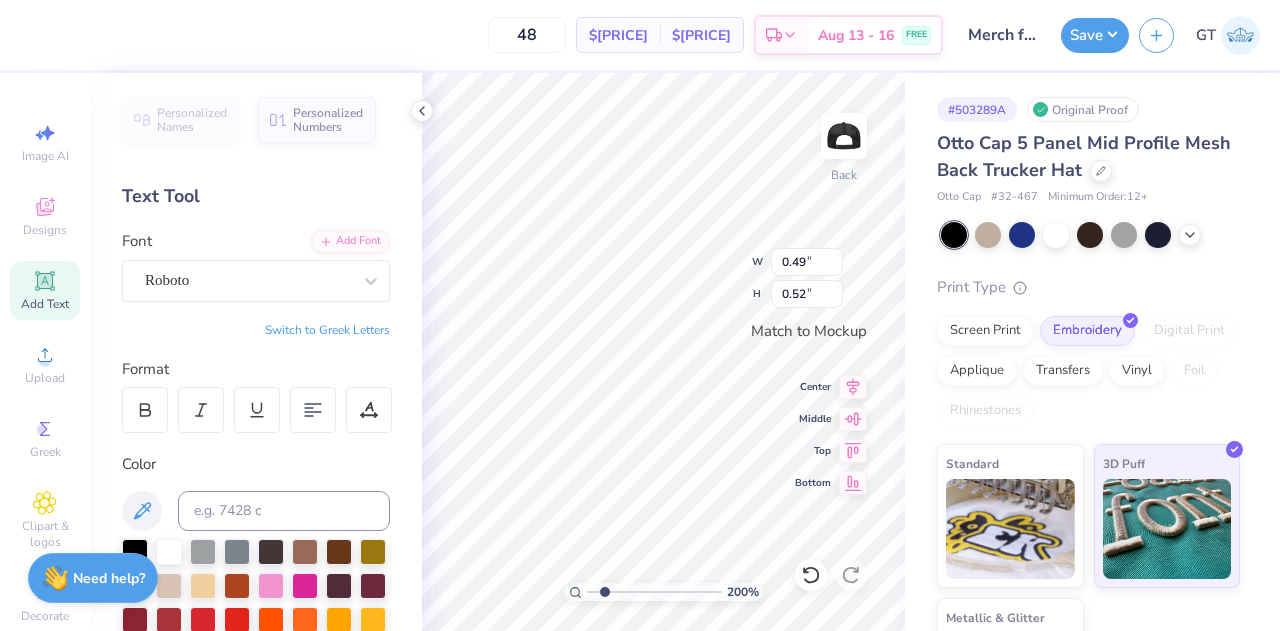 type on "0.10" 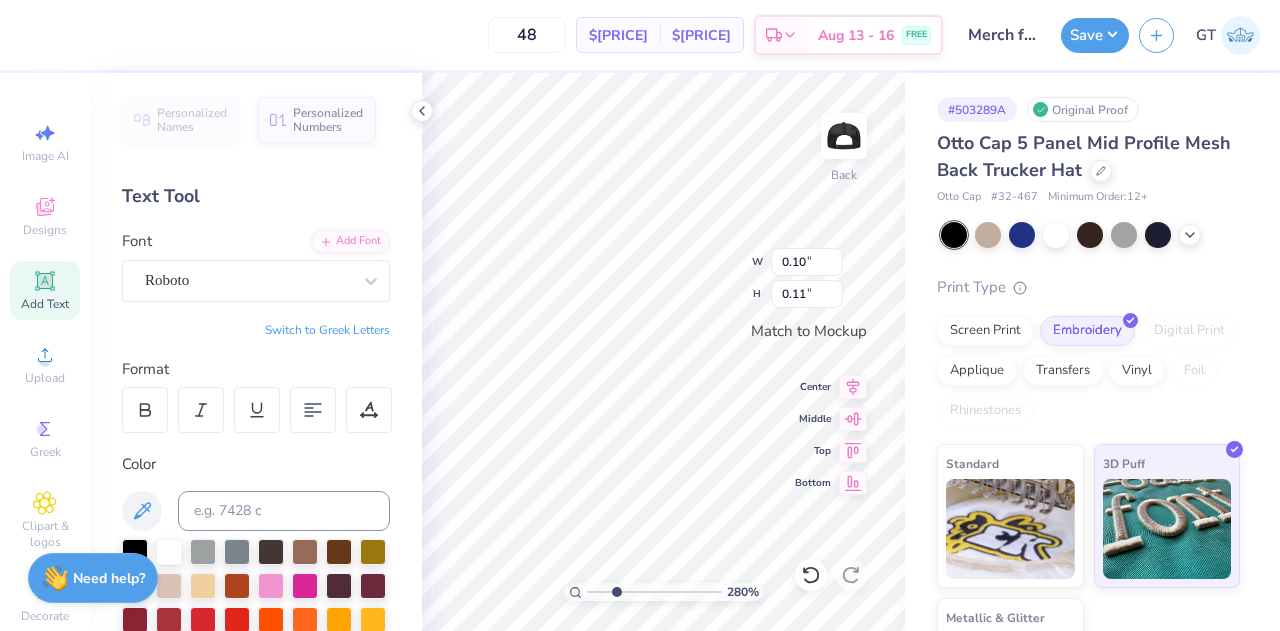 type on "2.80014639758355" 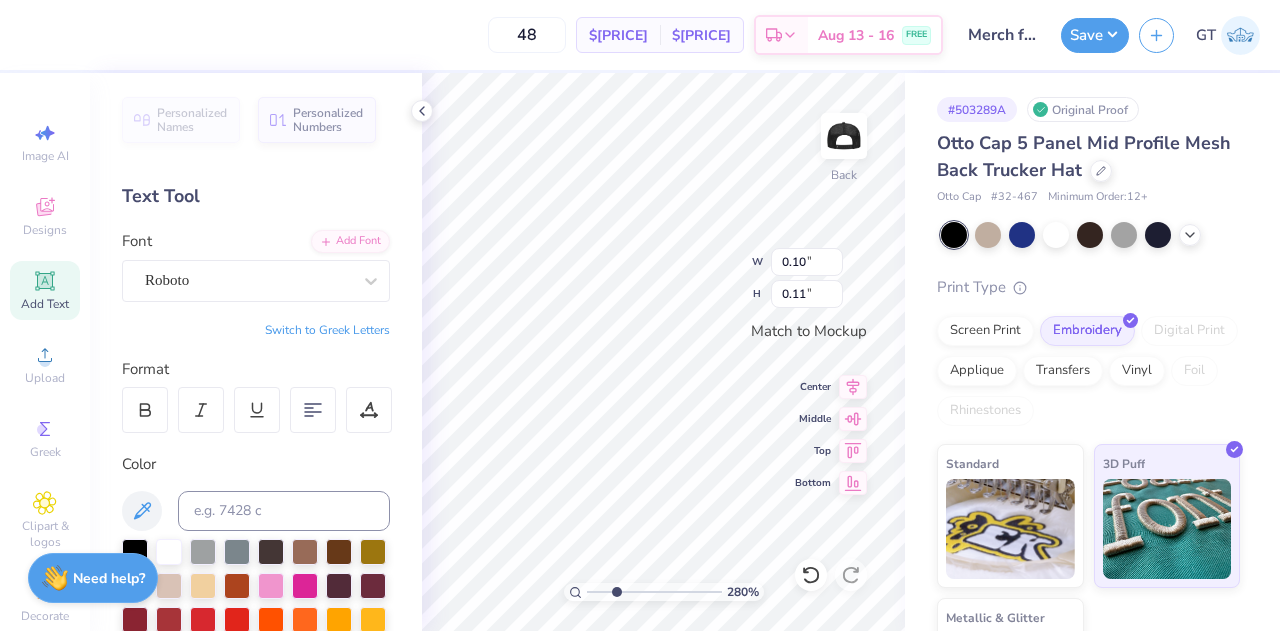 type on "0.03" 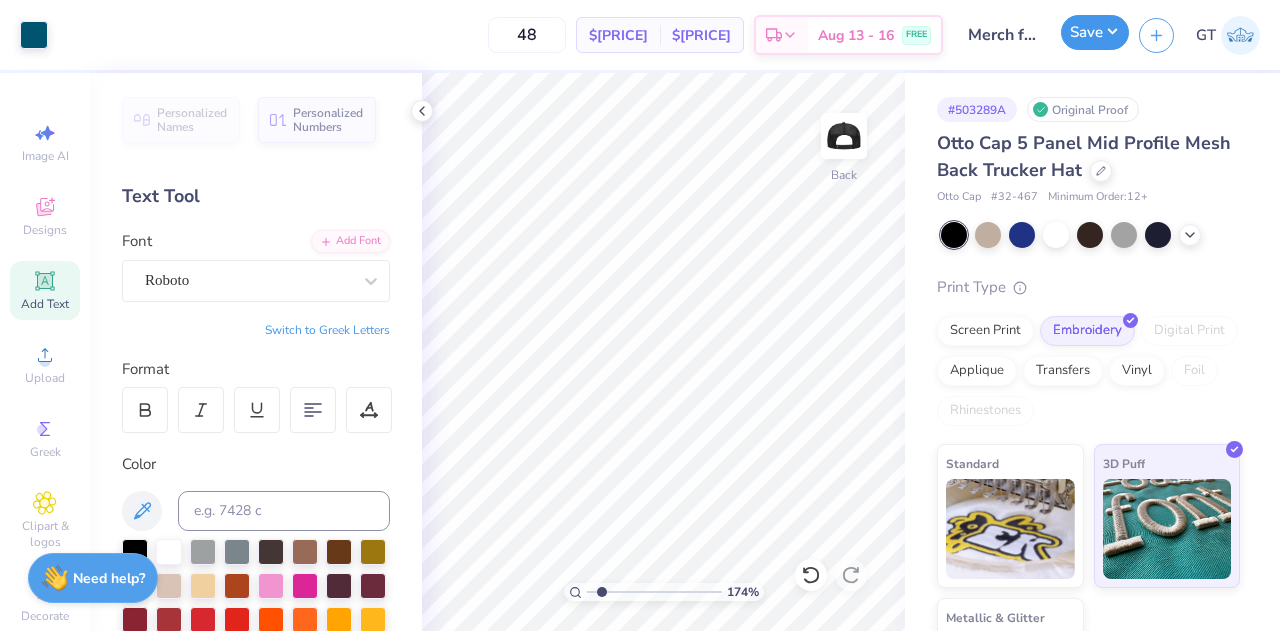 click on "Save" at bounding box center (1095, 32) 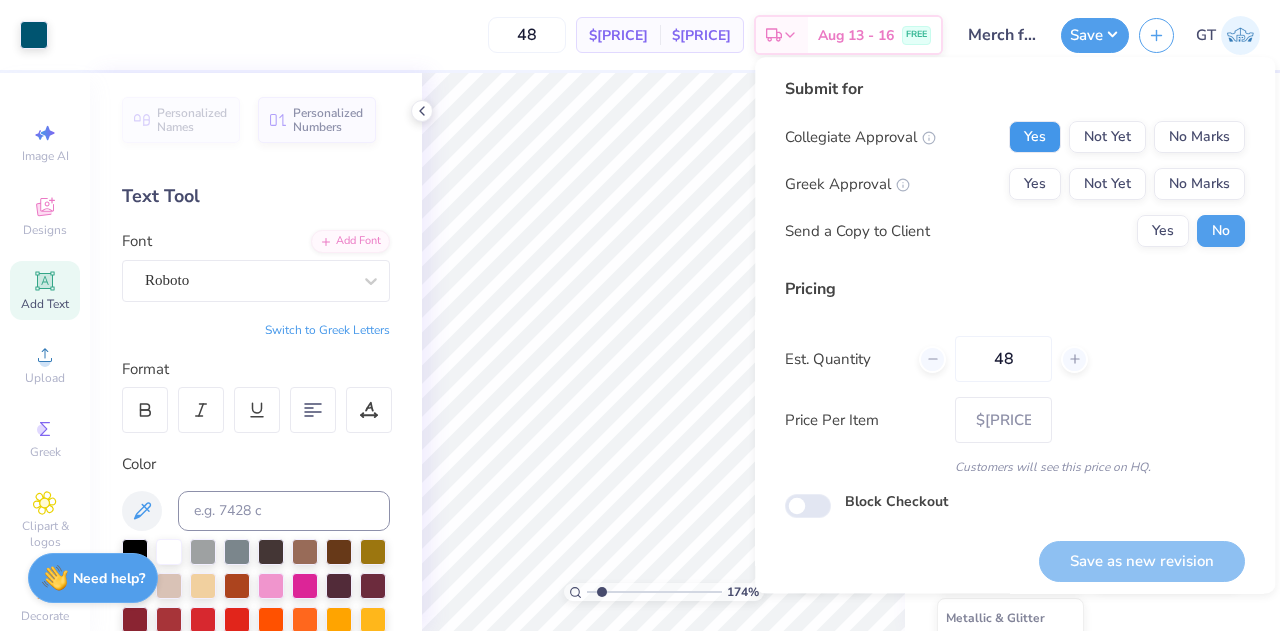 click on "Yes" at bounding box center [1035, 137] 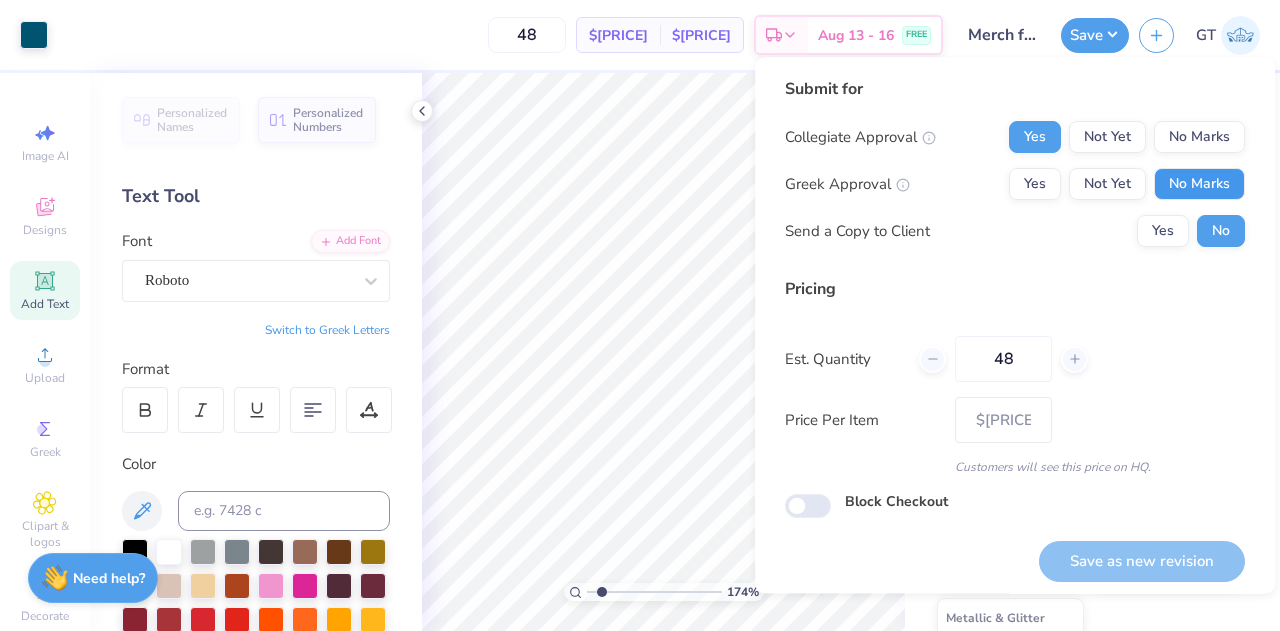 click on "No Marks" at bounding box center [1199, 184] 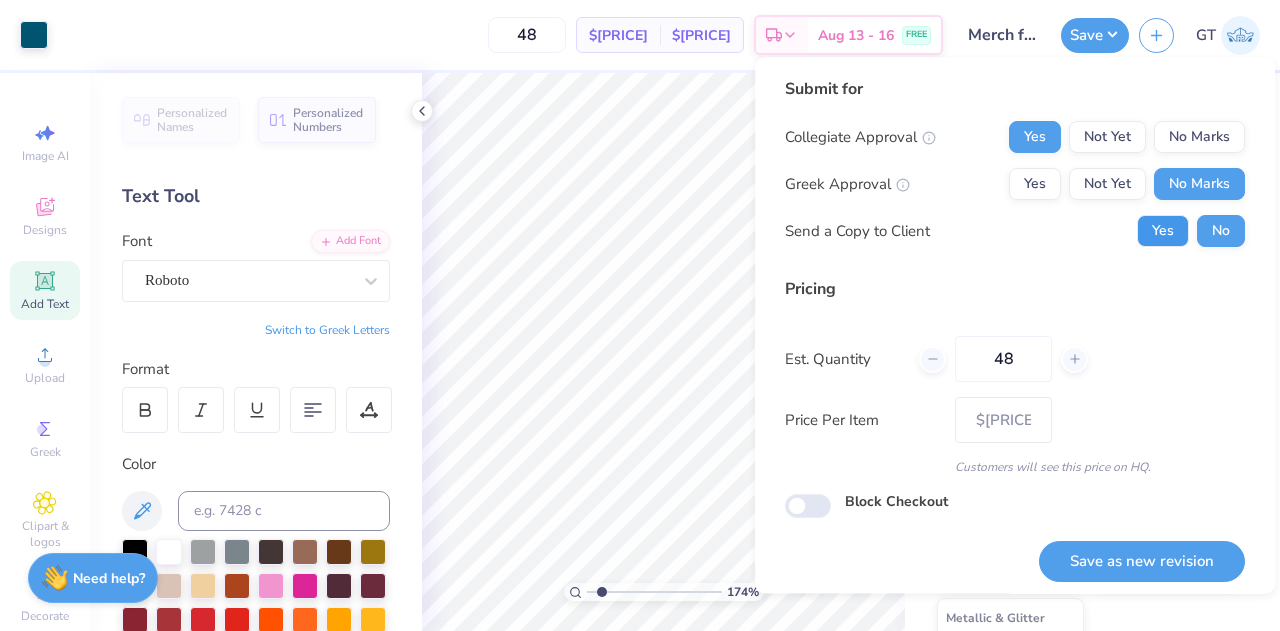 click on "Yes" at bounding box center [1163, 231] 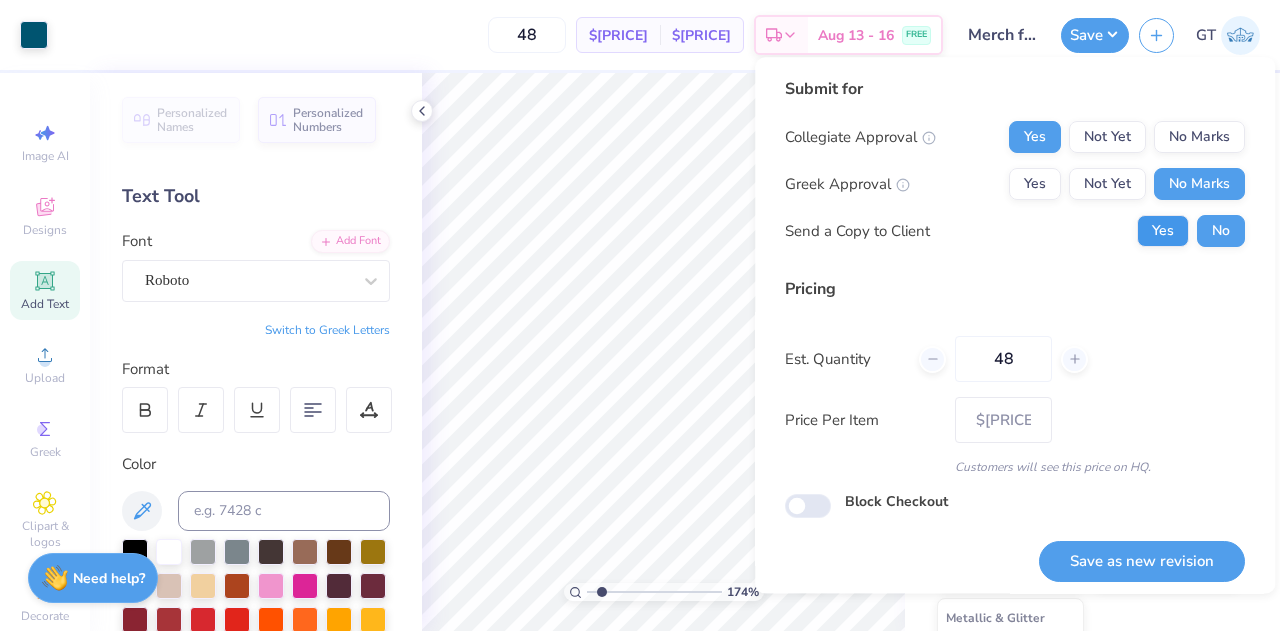 type on "1.7413213284741" 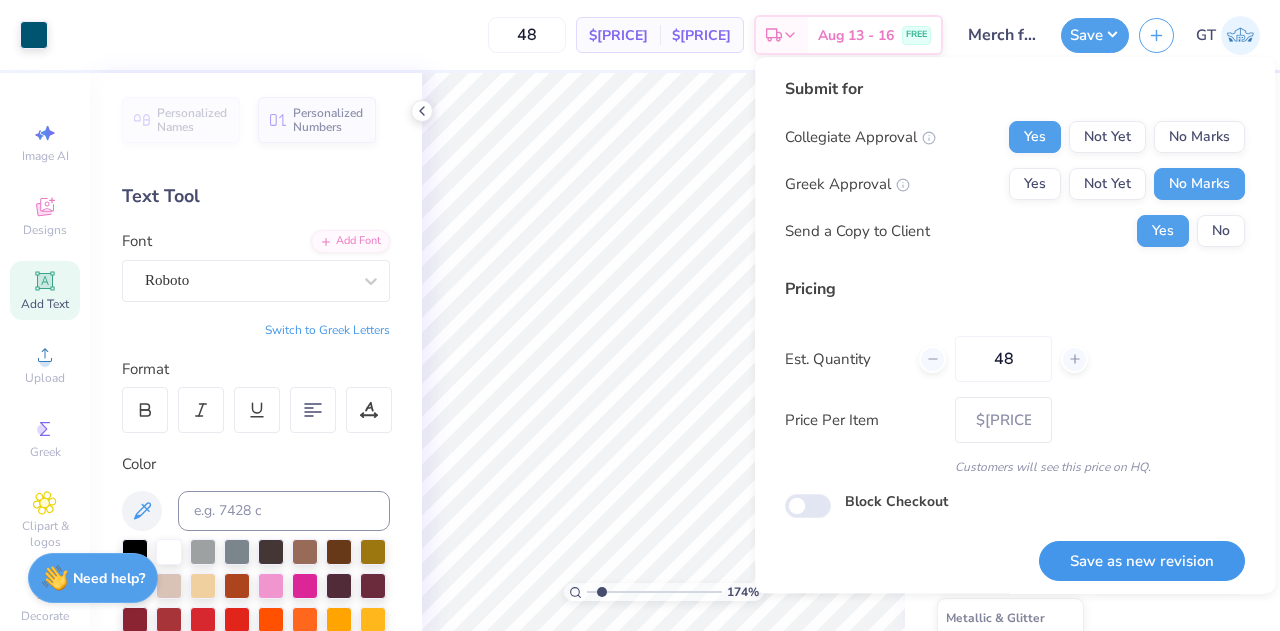 click on "Save as new revision" at bounding box center [1142, 561] 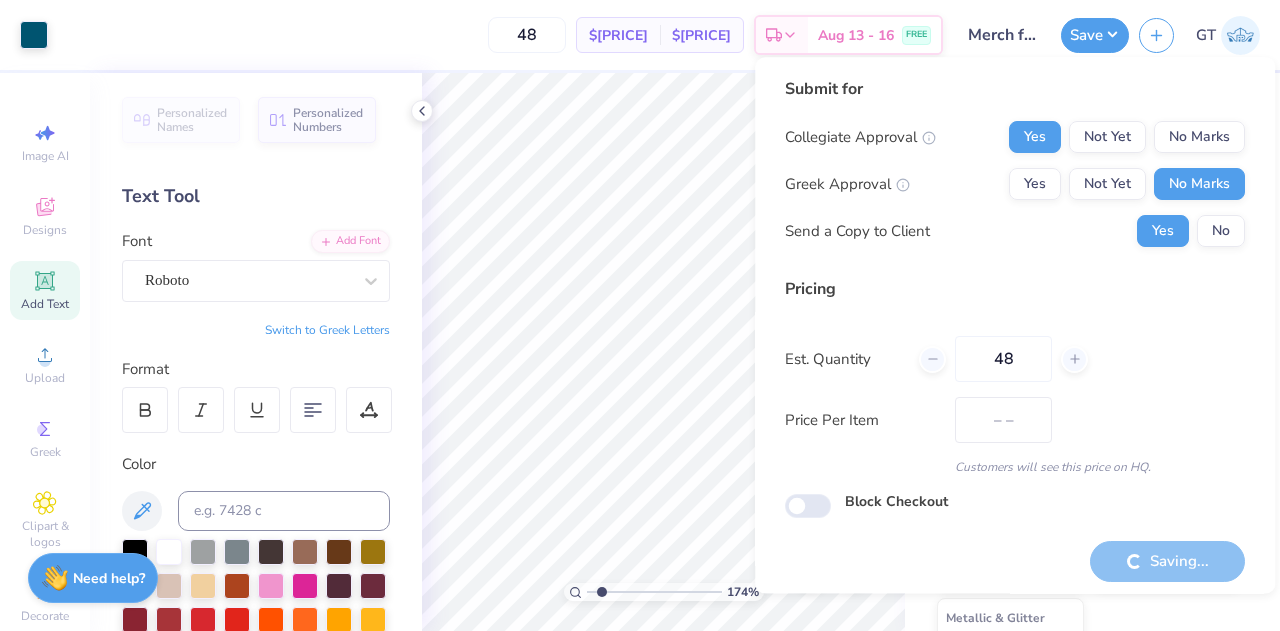 type on "$[PRICE]" 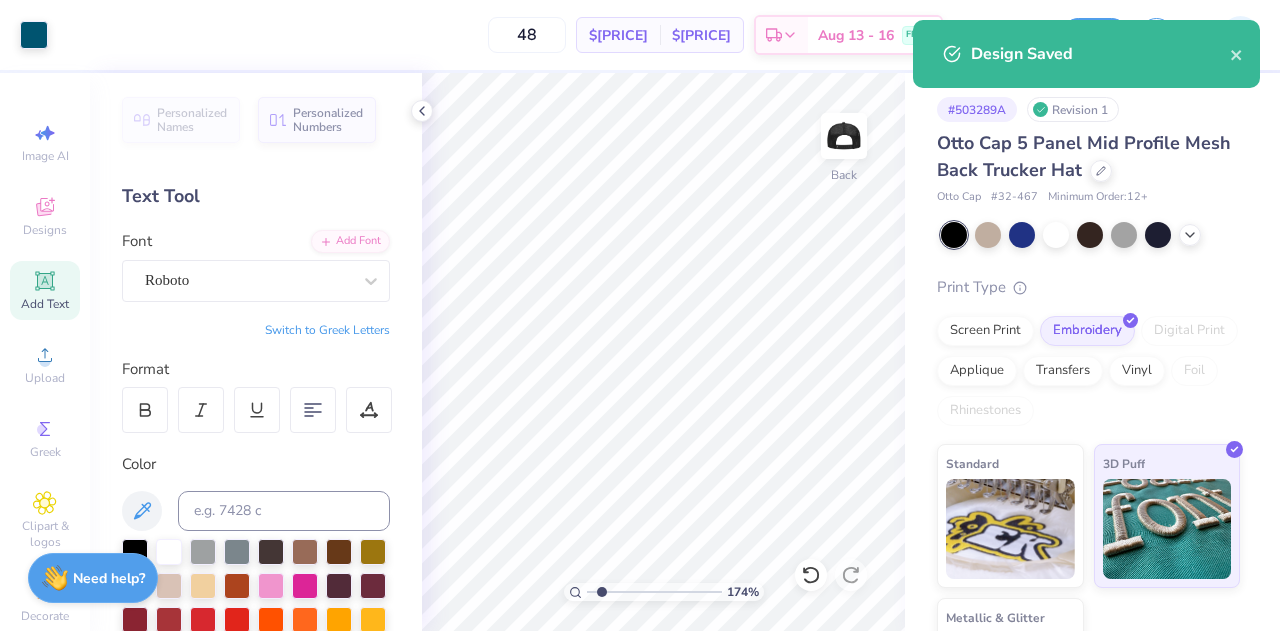 type on "1.7413213284741" 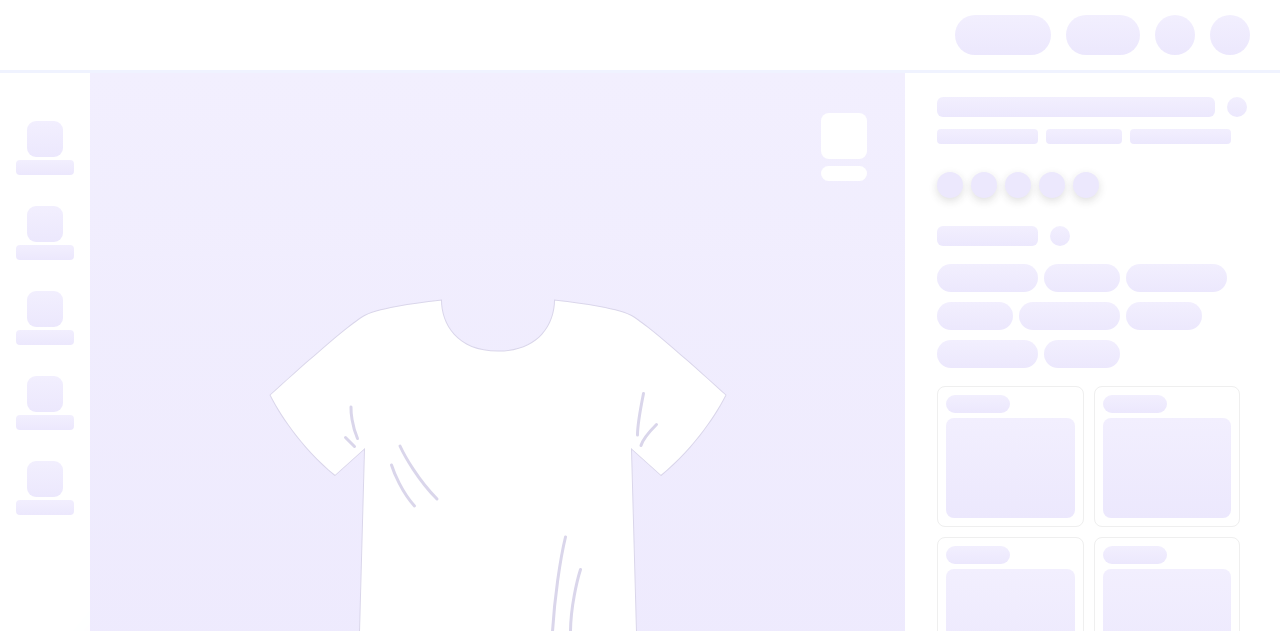 scroll, scrollTop: 0, scrollLeft: 0, axis: both 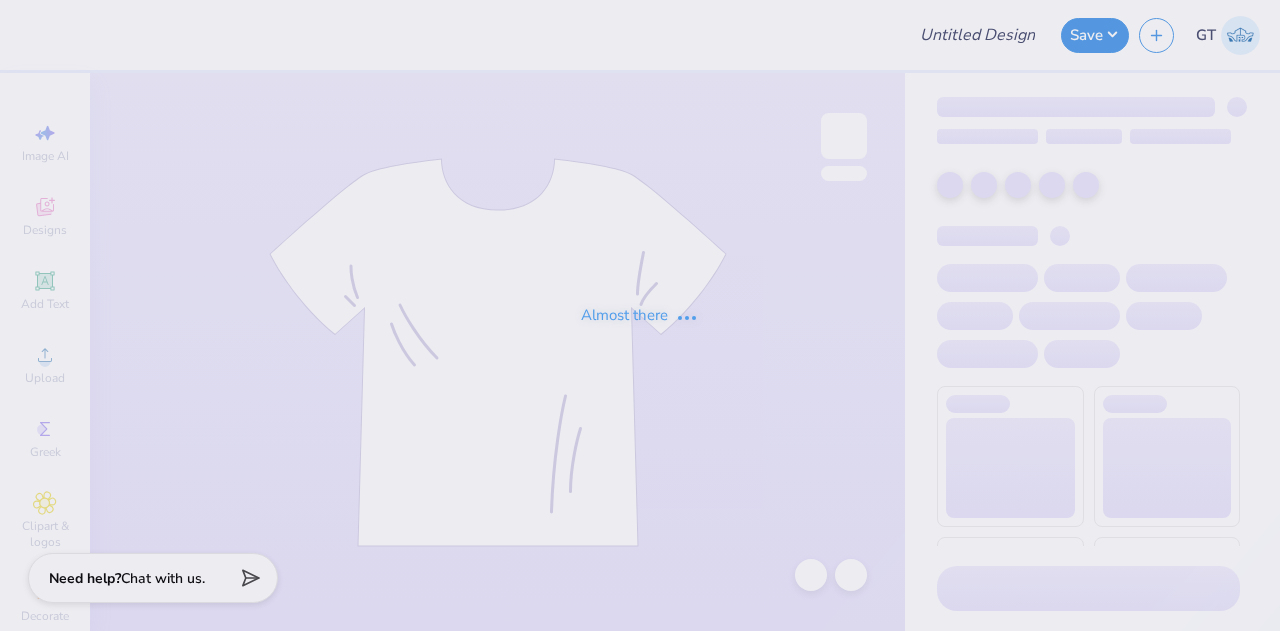 type on "Merch for LCG" 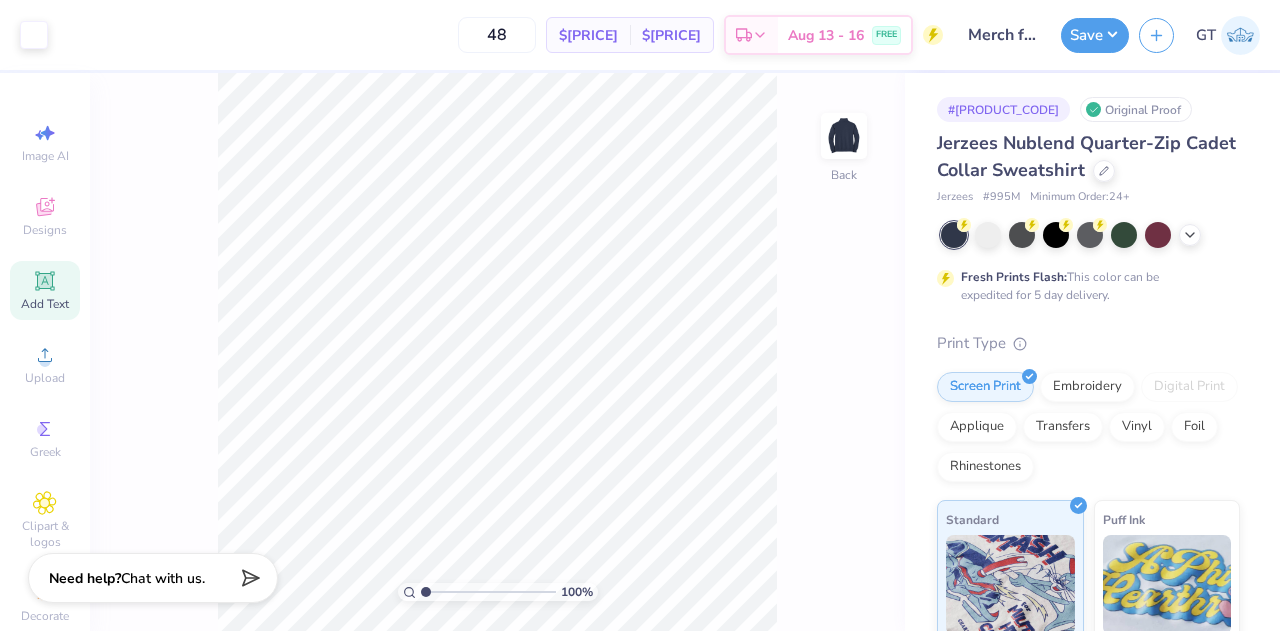 click 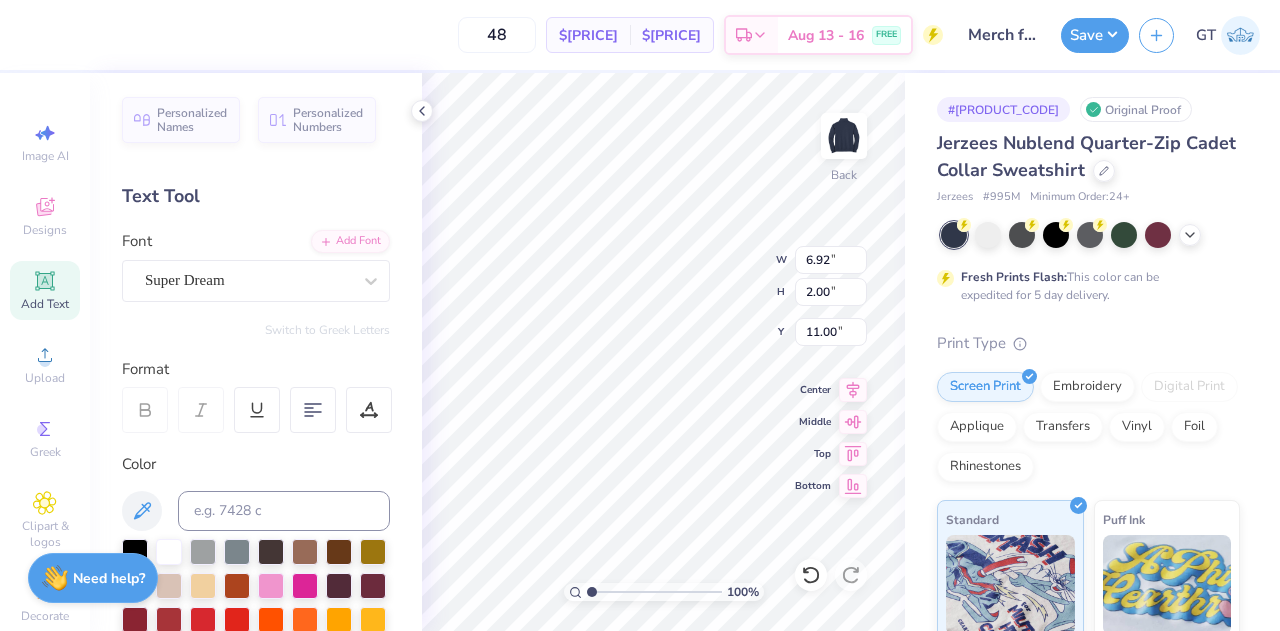 paste on "®" 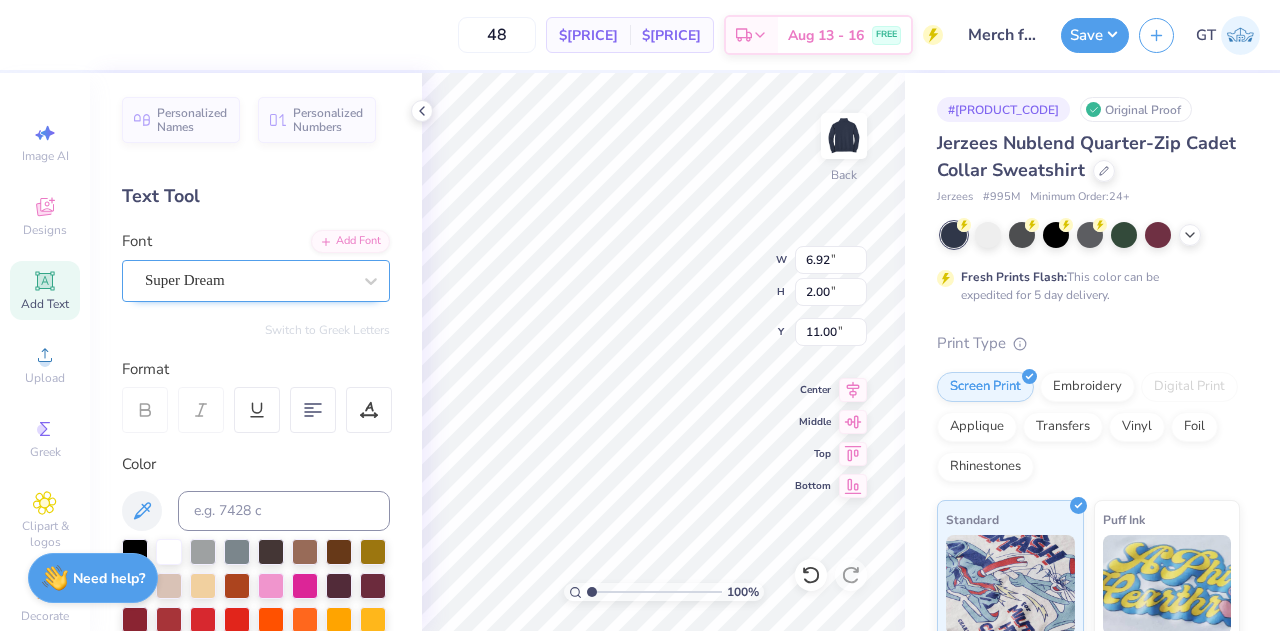 type on "®" 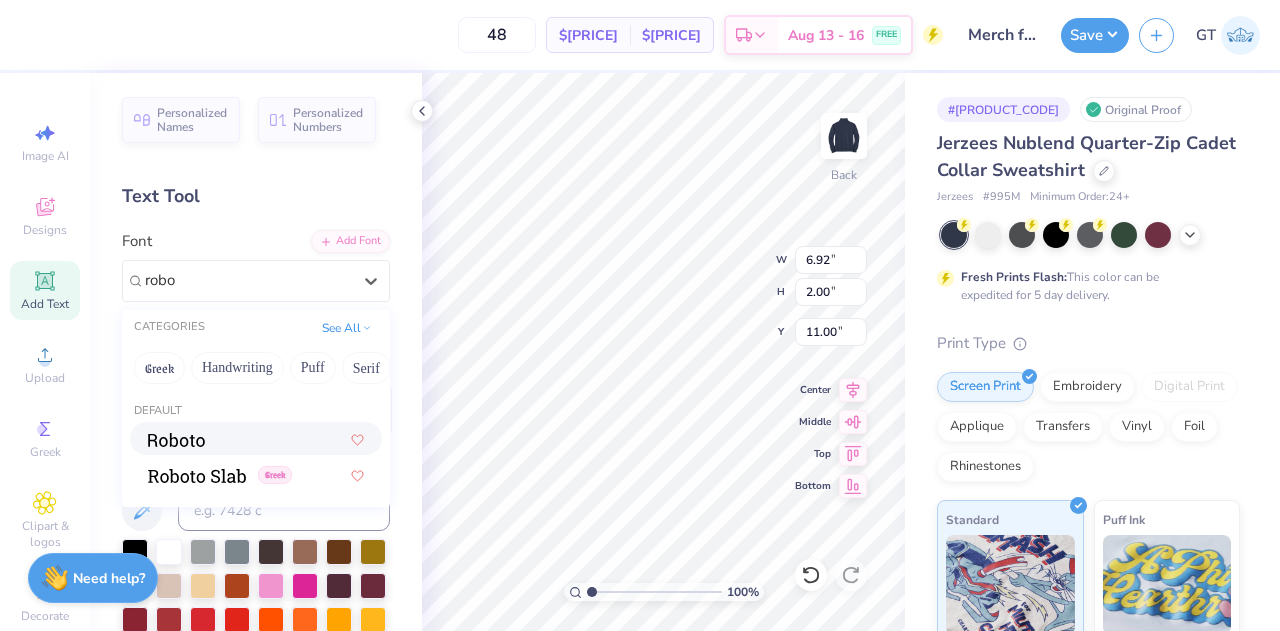 click at bounding box center [256, 438] 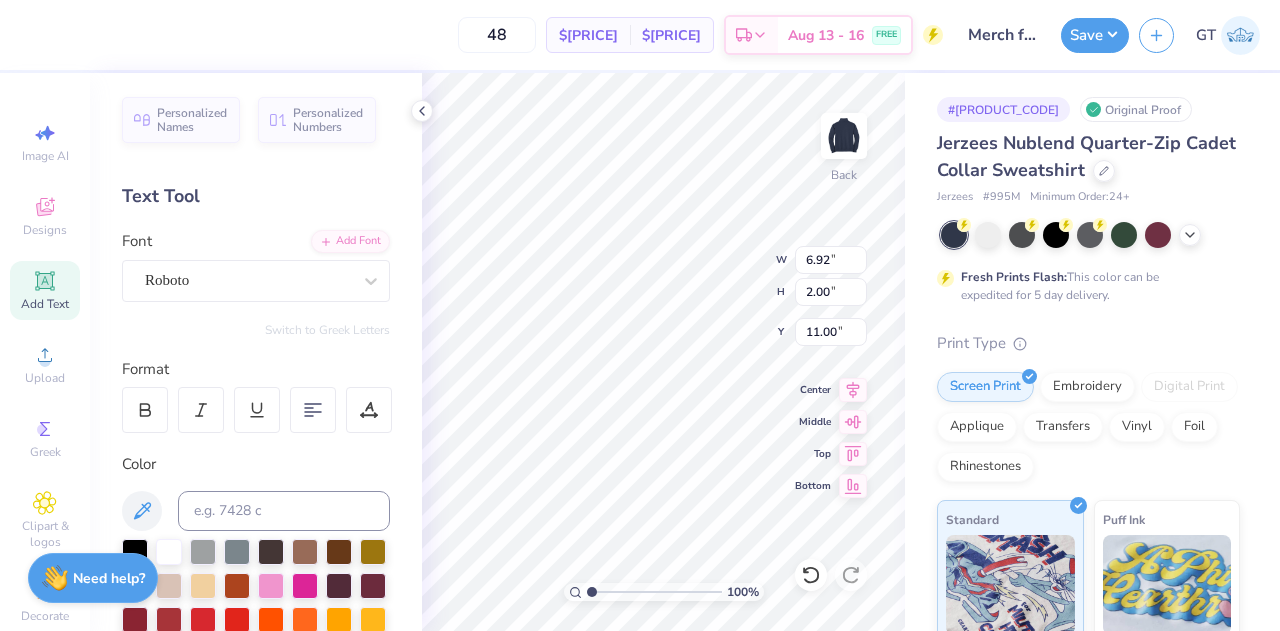 scroll, scrollTop: 16, scrollLeft: 2, axis: both 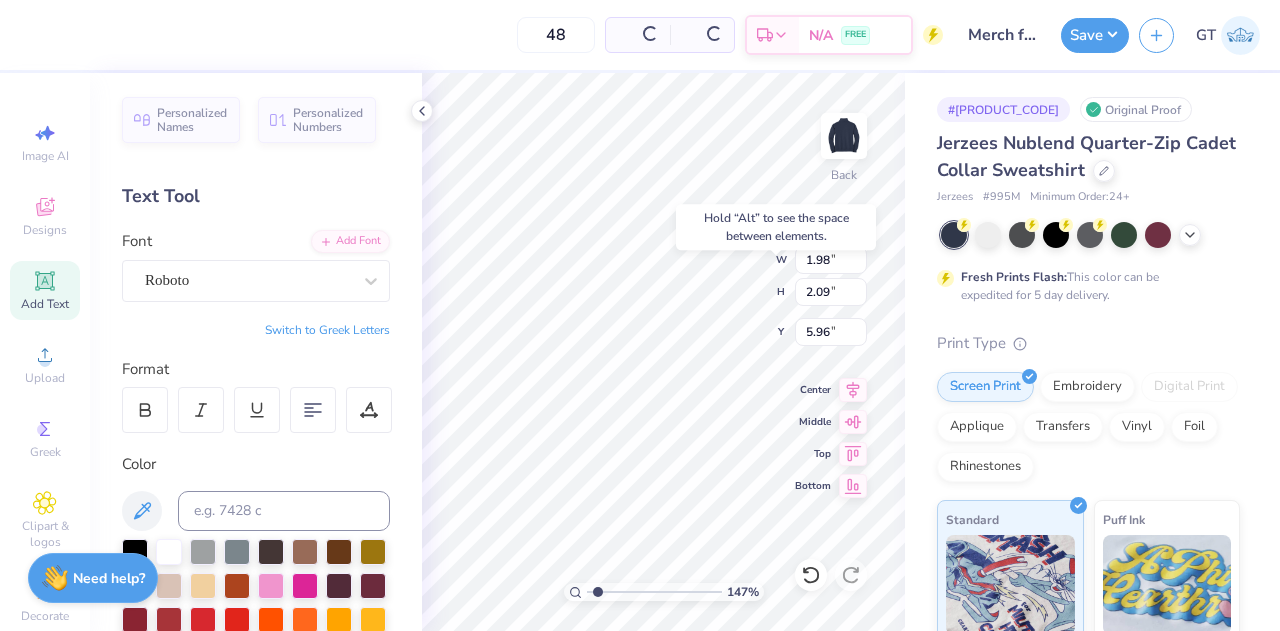 type on "1.46546036023023" 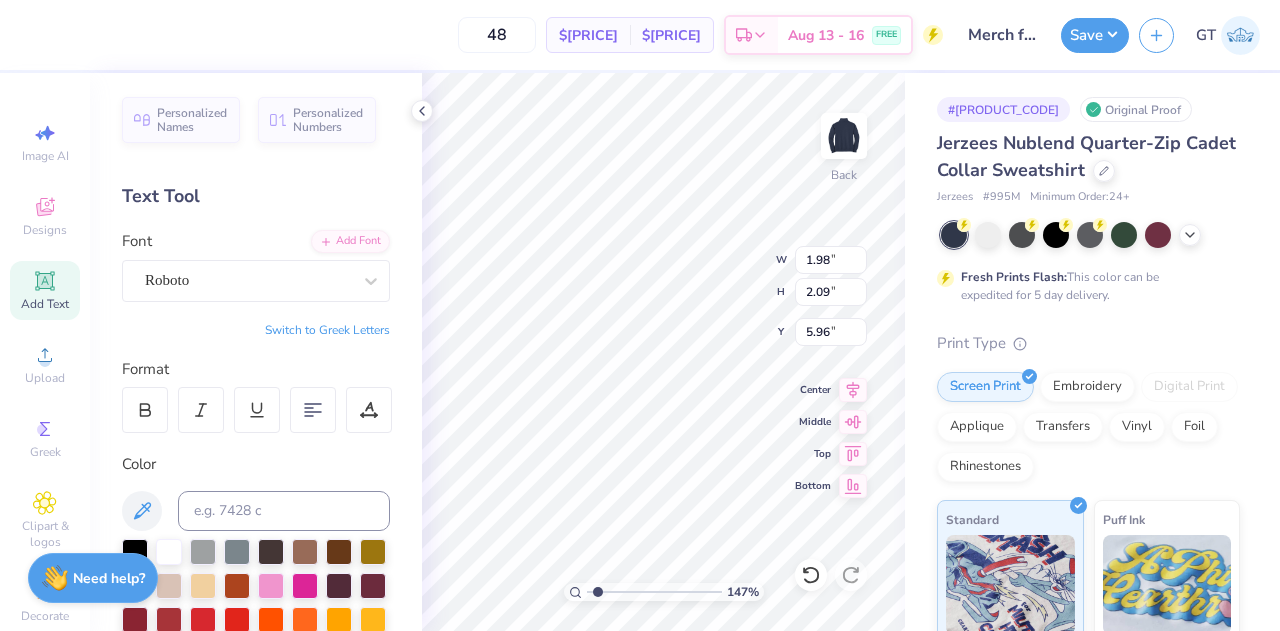 type on "1.46546036023023" 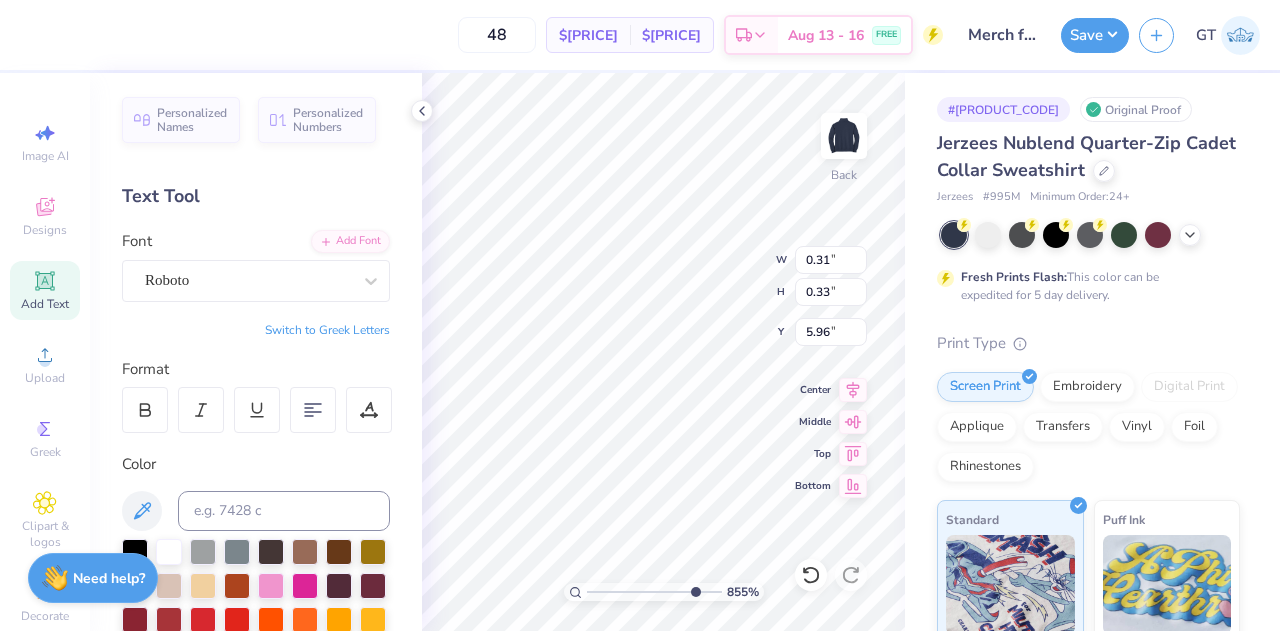 type on "8.55184023013349" 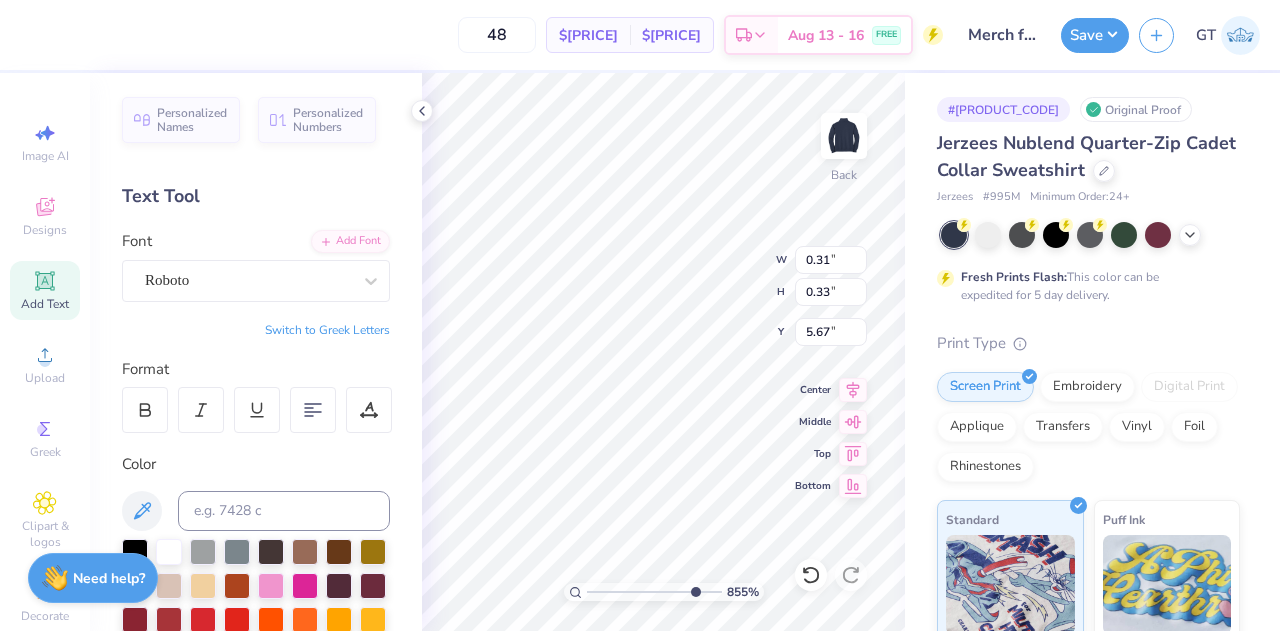 type on "8.55184023013349" 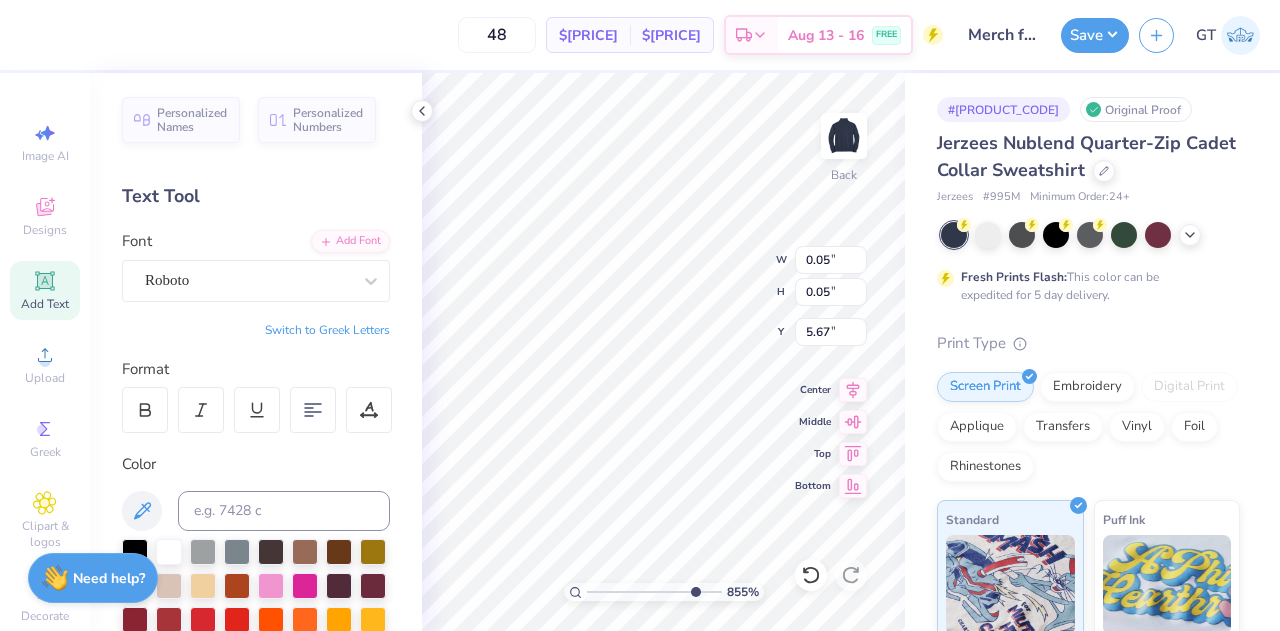 type on "8.55184023013349" 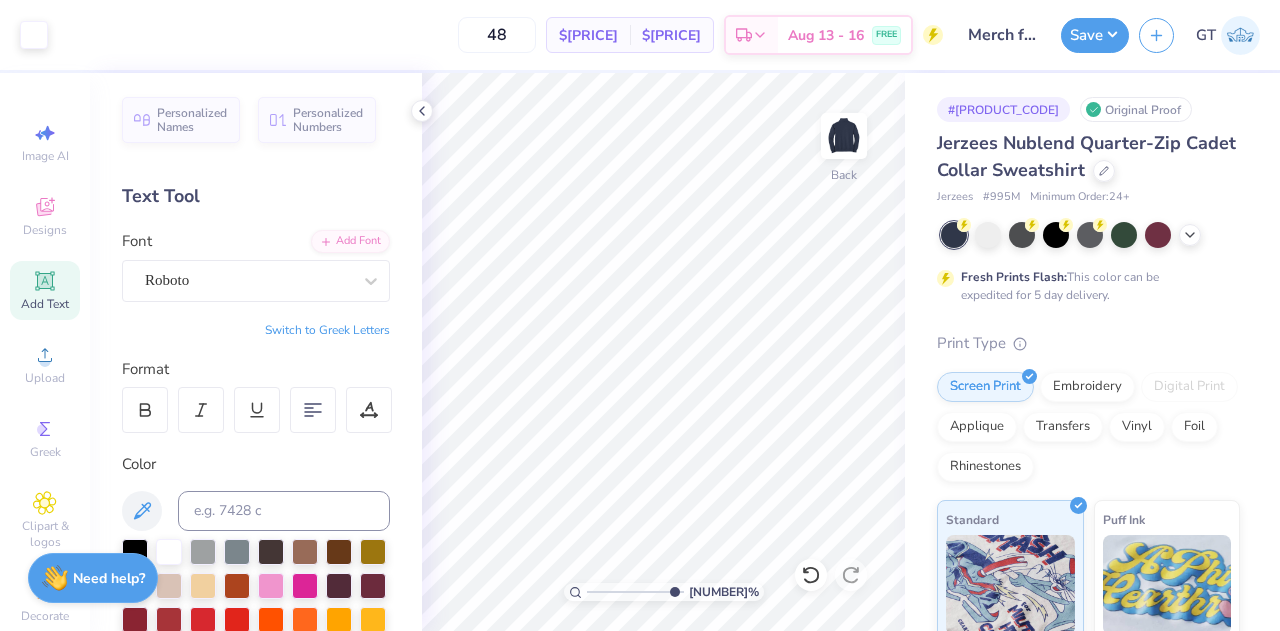 type on "10" 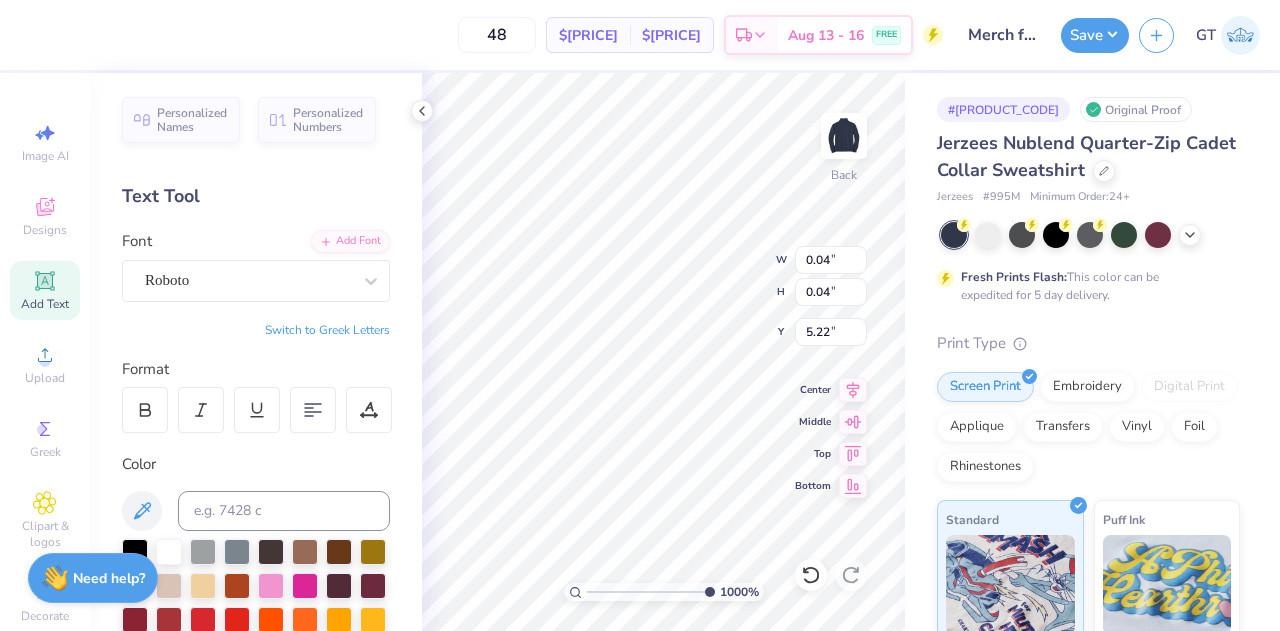 type on "0.04" 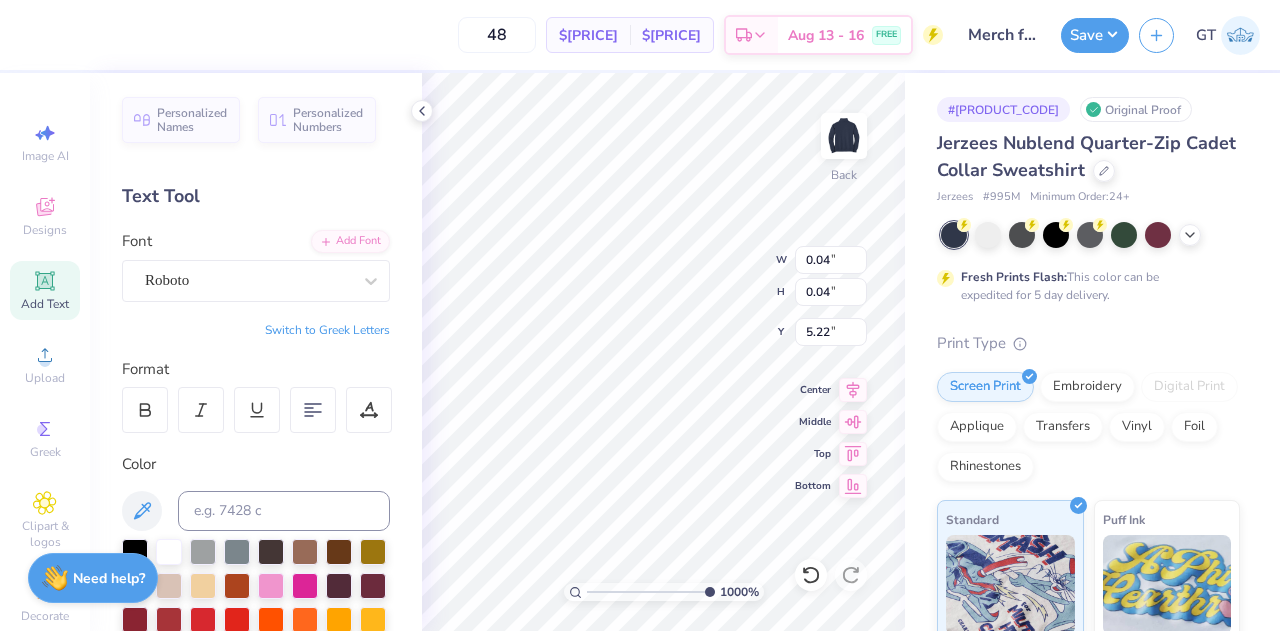 type on "0.02" 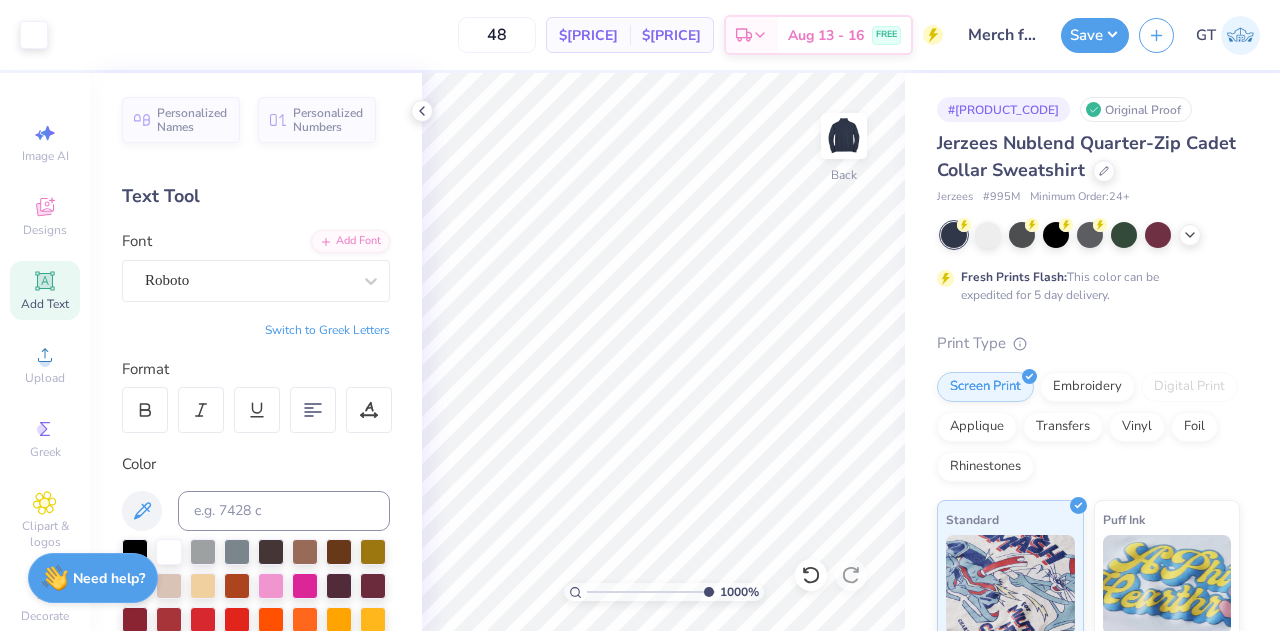 type on "10" 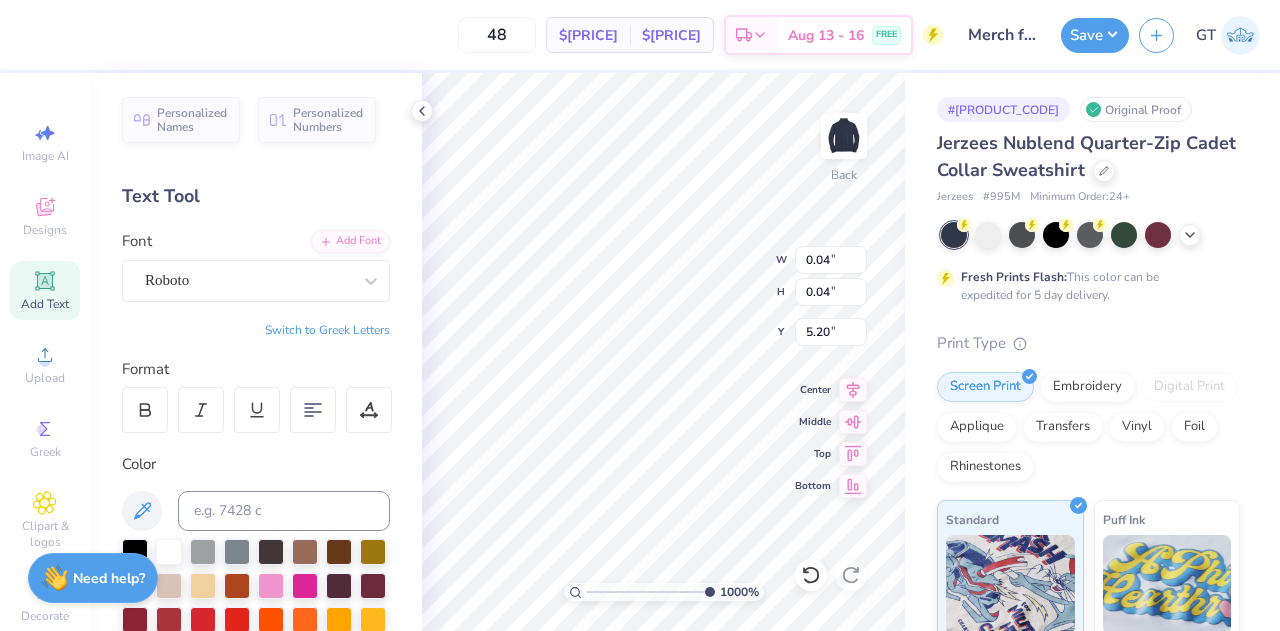 type on "0.04" 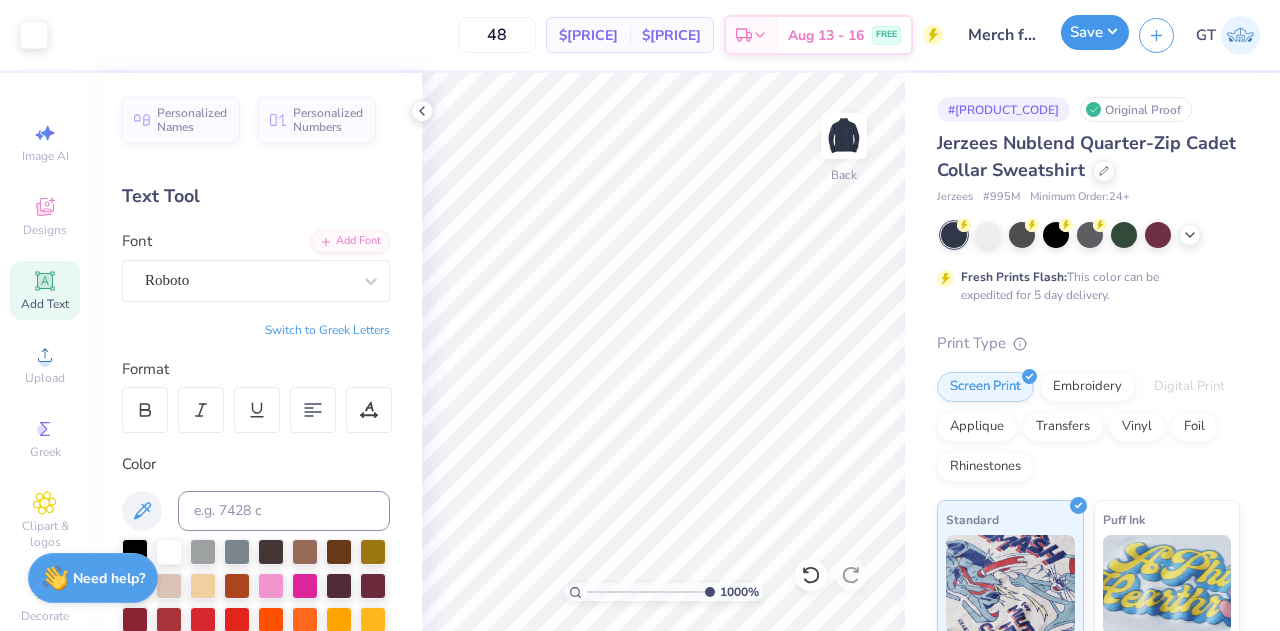 click on "Save" at bounding box center [1095, 32] 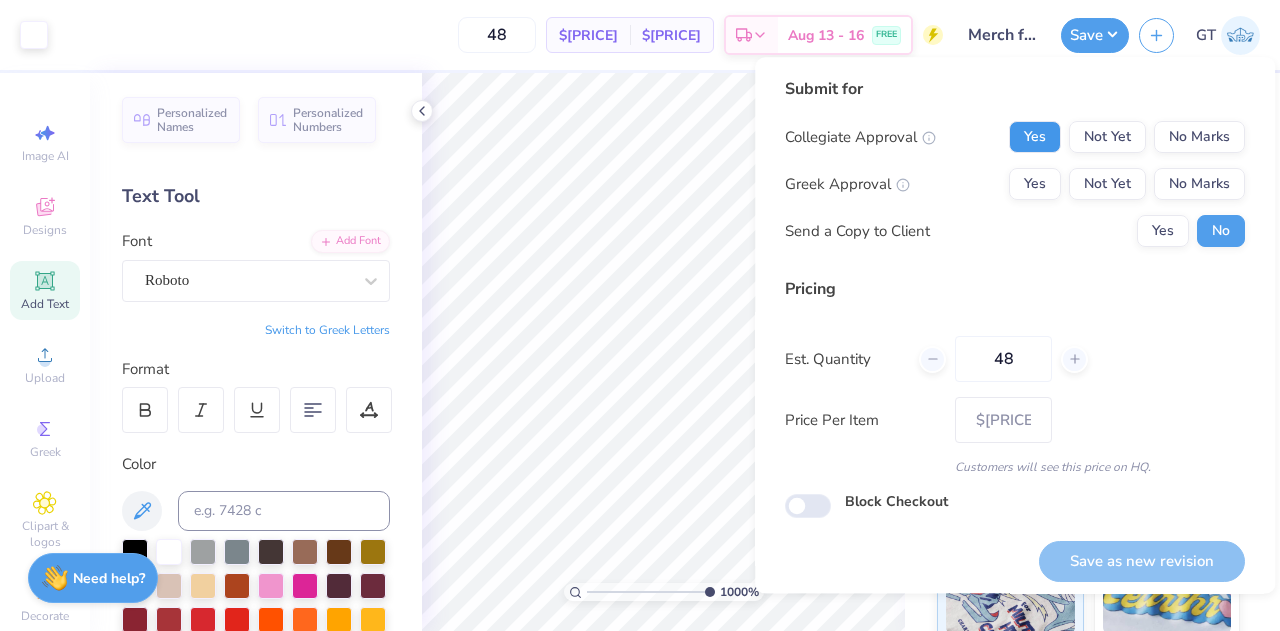 click on "Yes" at bounding box center (1035, 137) 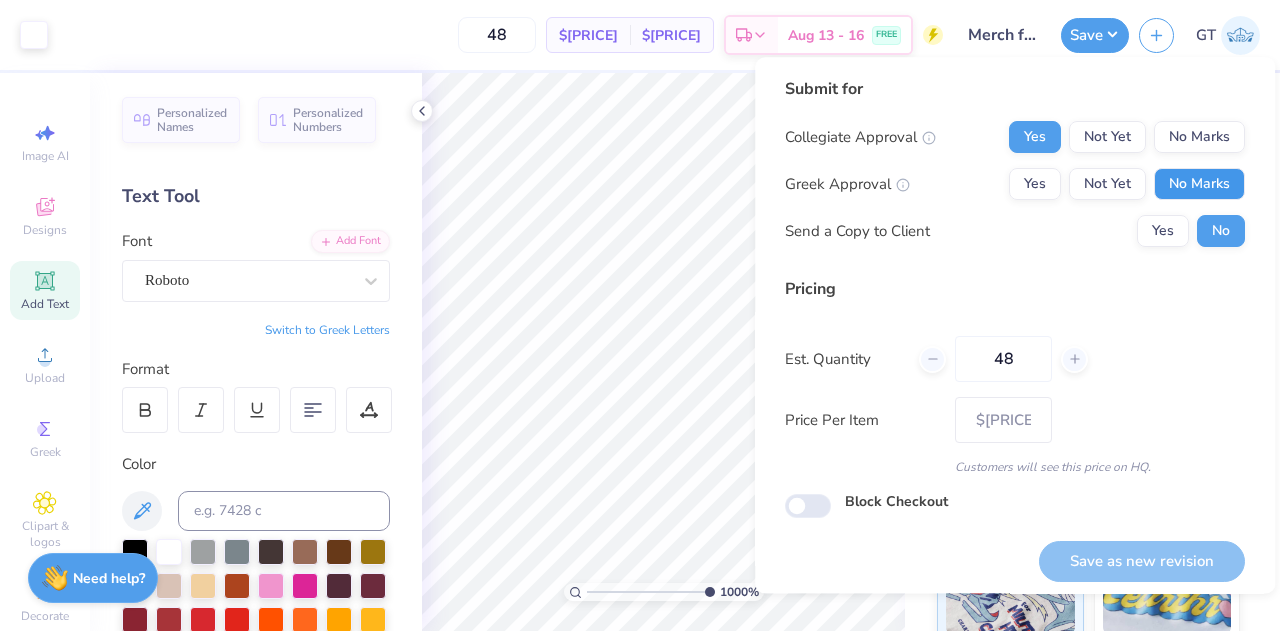 click on "No Marks" at bounding box center [1199, 184] 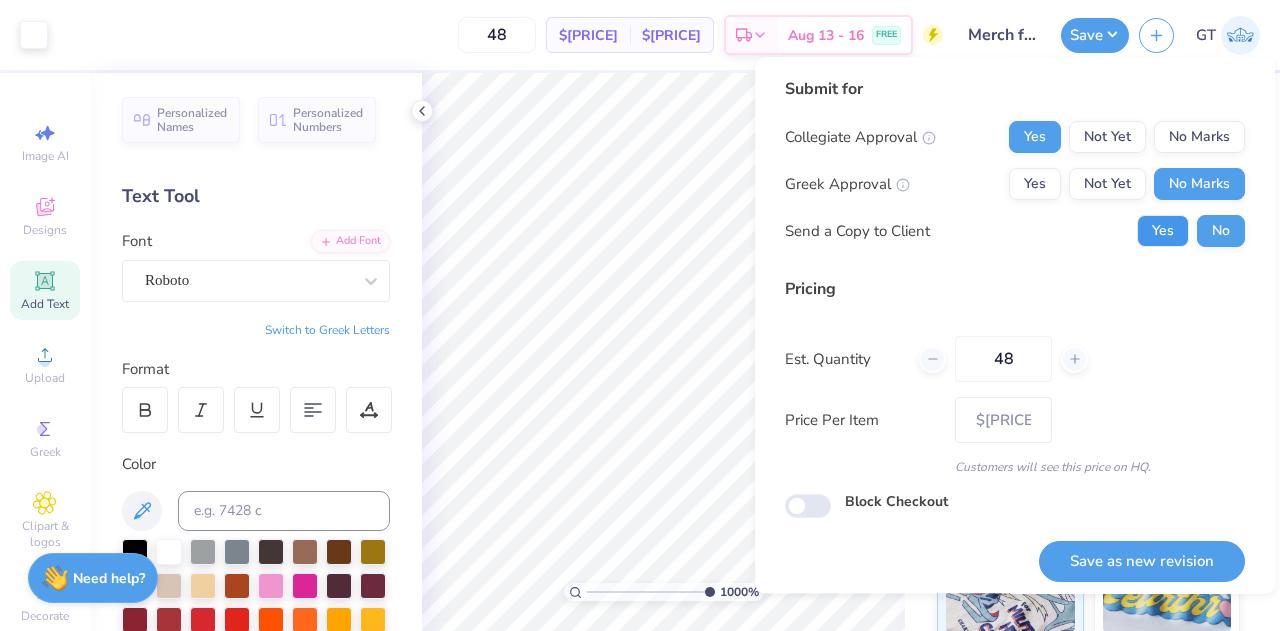 click on "Yes" at bounding box center [1163, 231] 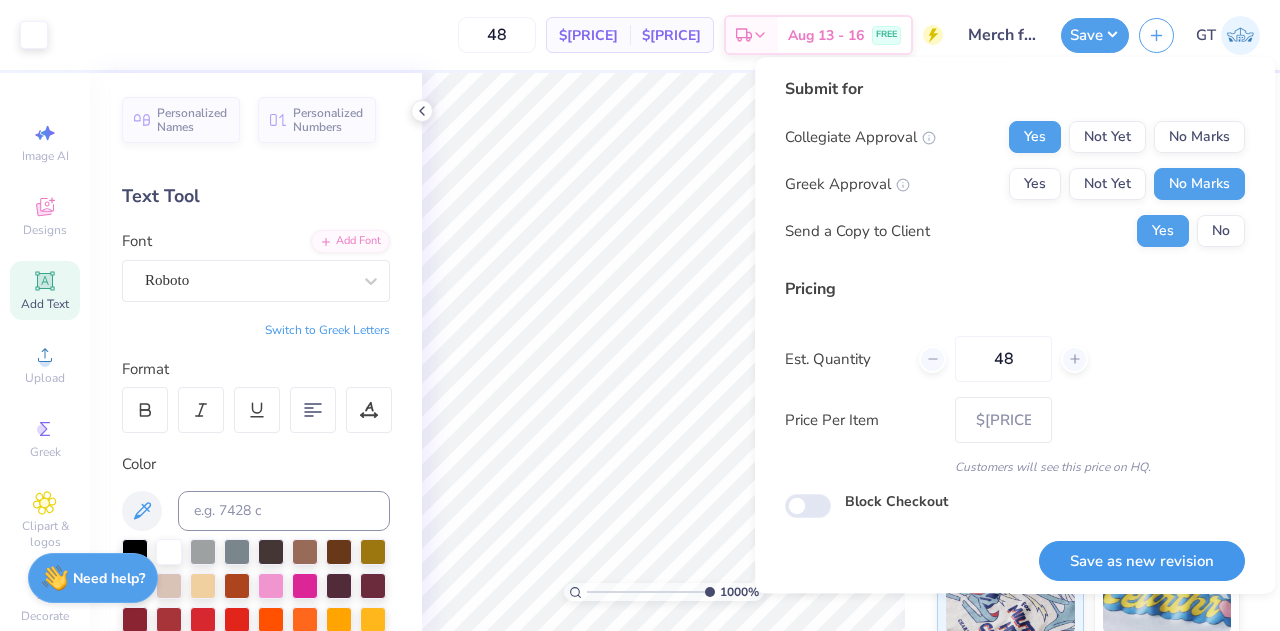 click on "Save as new revision" at bounding box center [1142, 561] 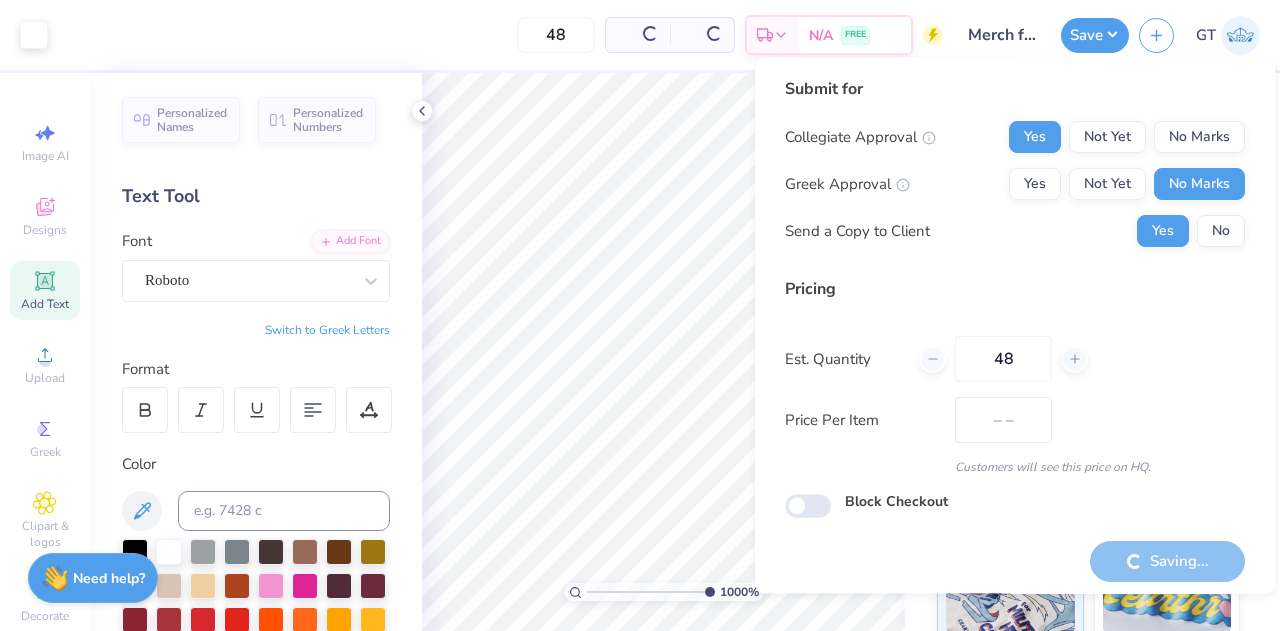 type on "$36.76" 